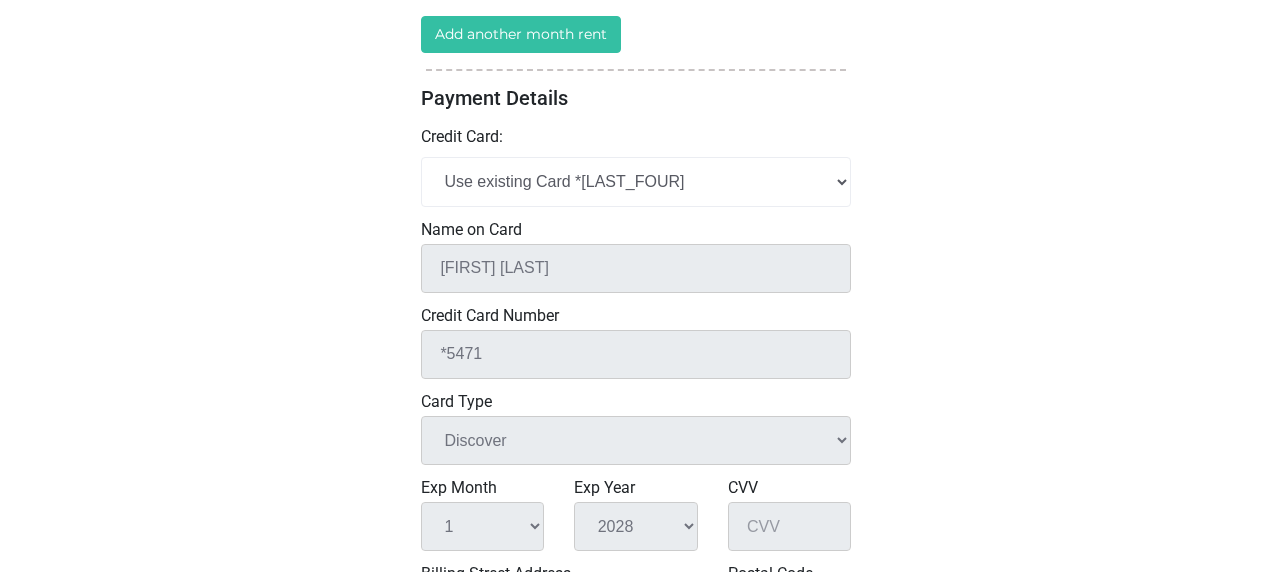 scroll, scrollTop: 520, scrollLeft: 0, axis: vertical 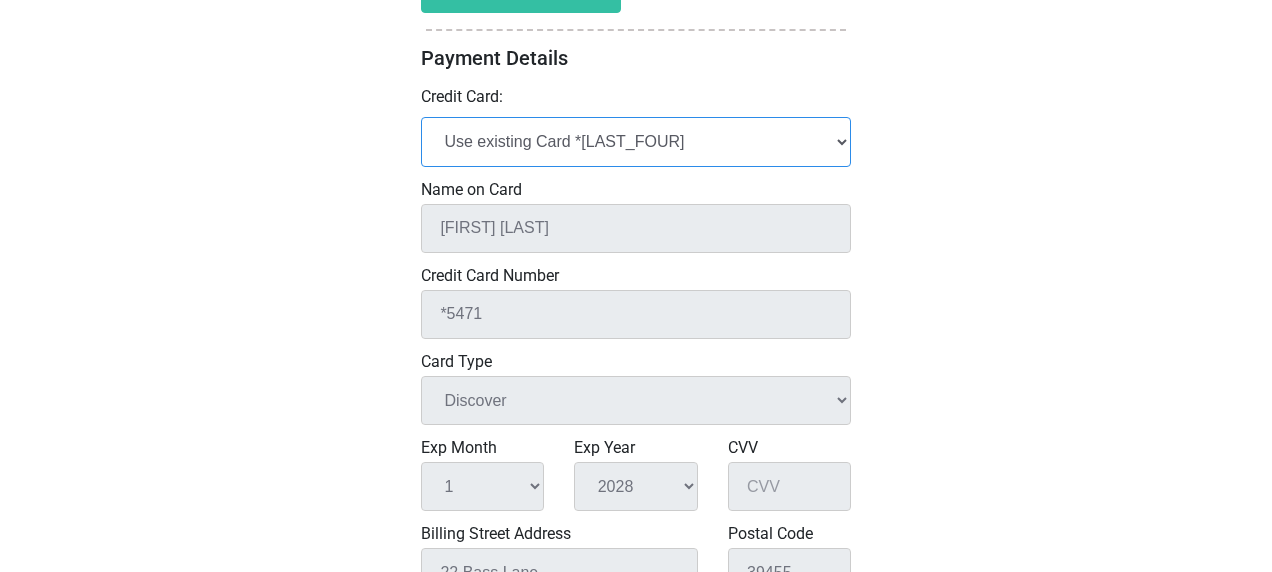 click on "Add New Credit Card
Use existing Card
*[LAST_FOUR]" at bounding box center (636, 141) 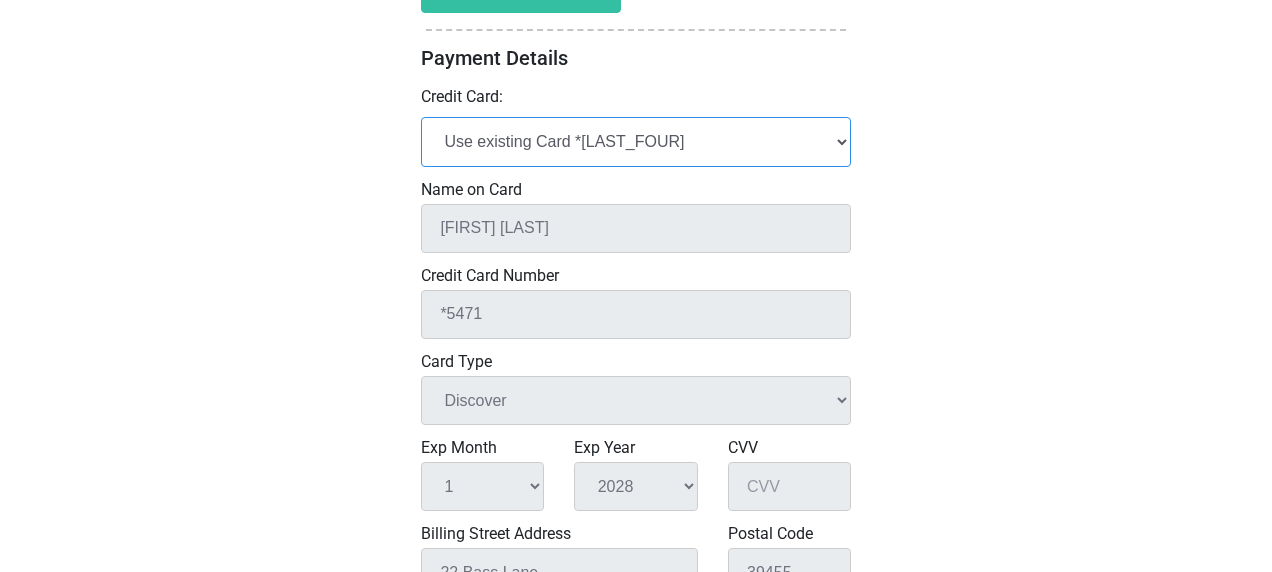 select on "add_new" 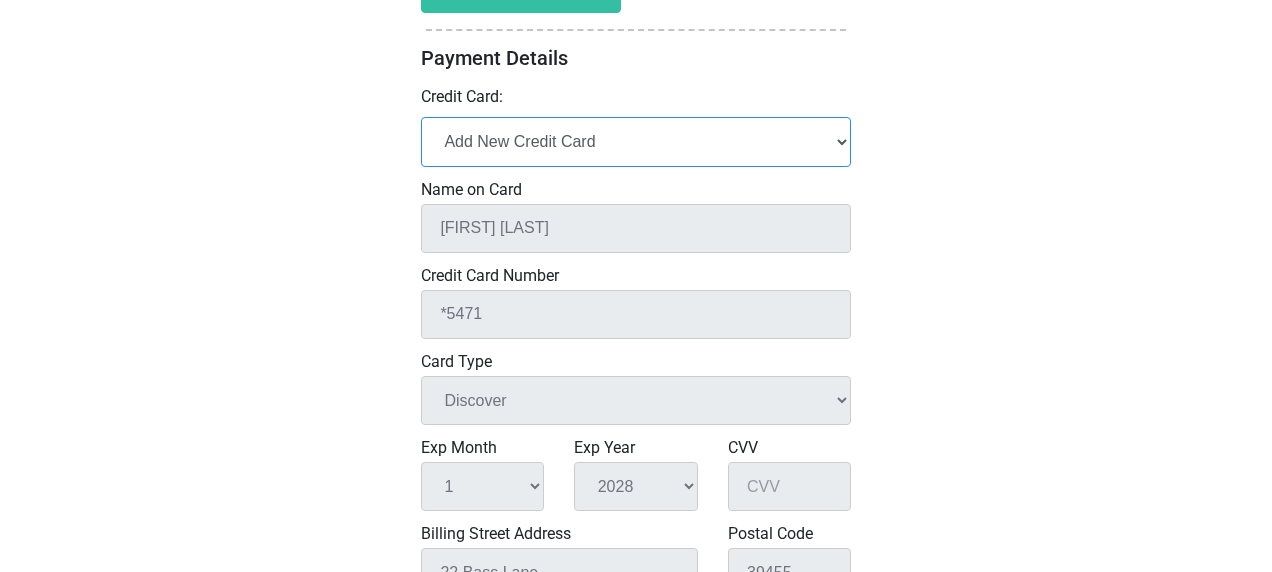 click on "Add New Credit Card
Use existing Card
*[LAST_FOUR]" at bounding box center [636, 141] 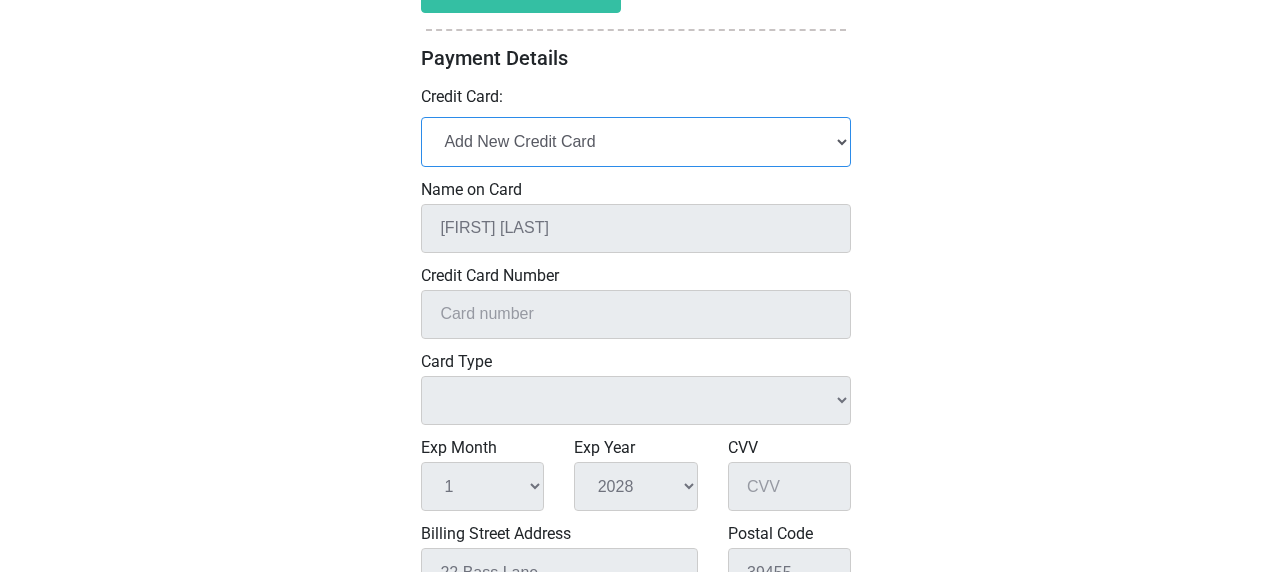 select 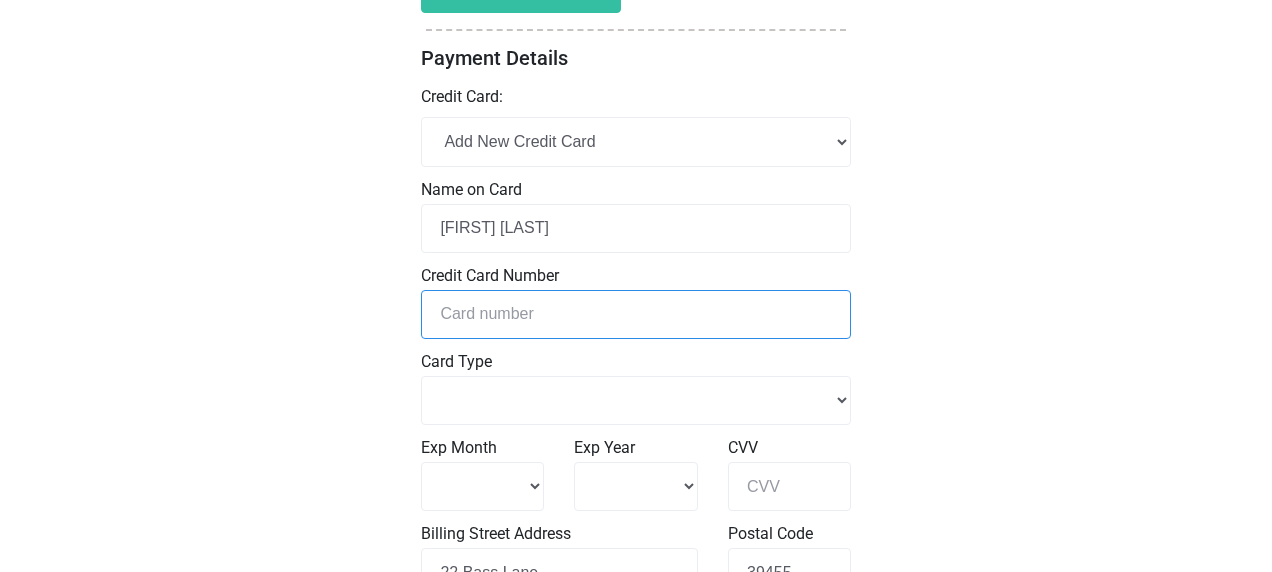 click at bounding box center [636, 314] 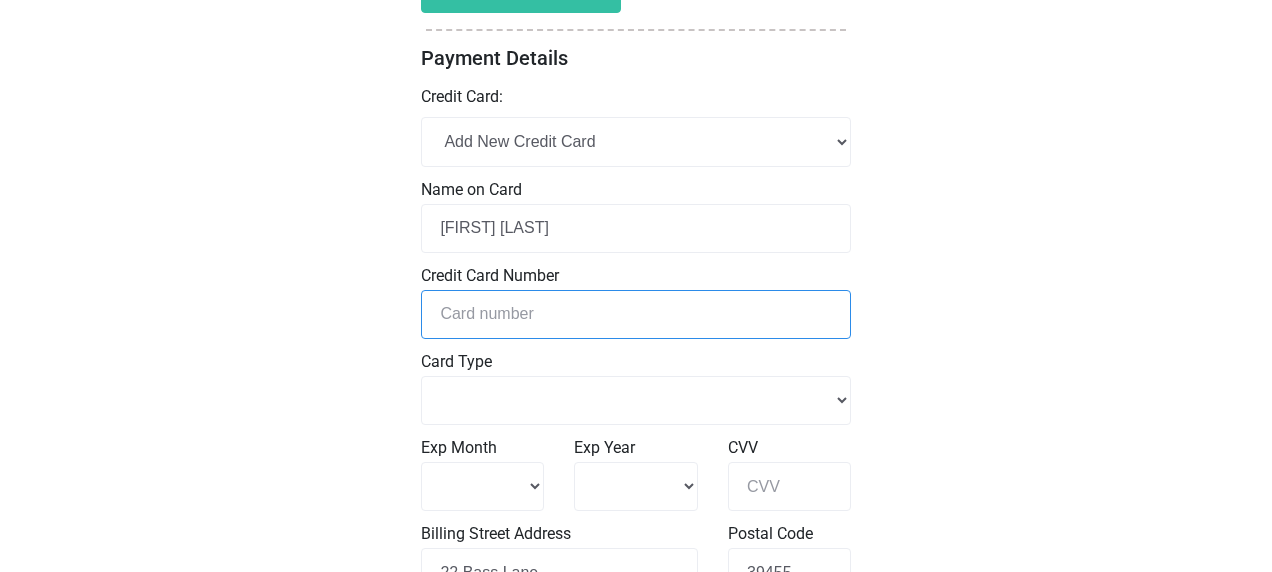 type on "[CREDIT_CARD_NUMBER]" 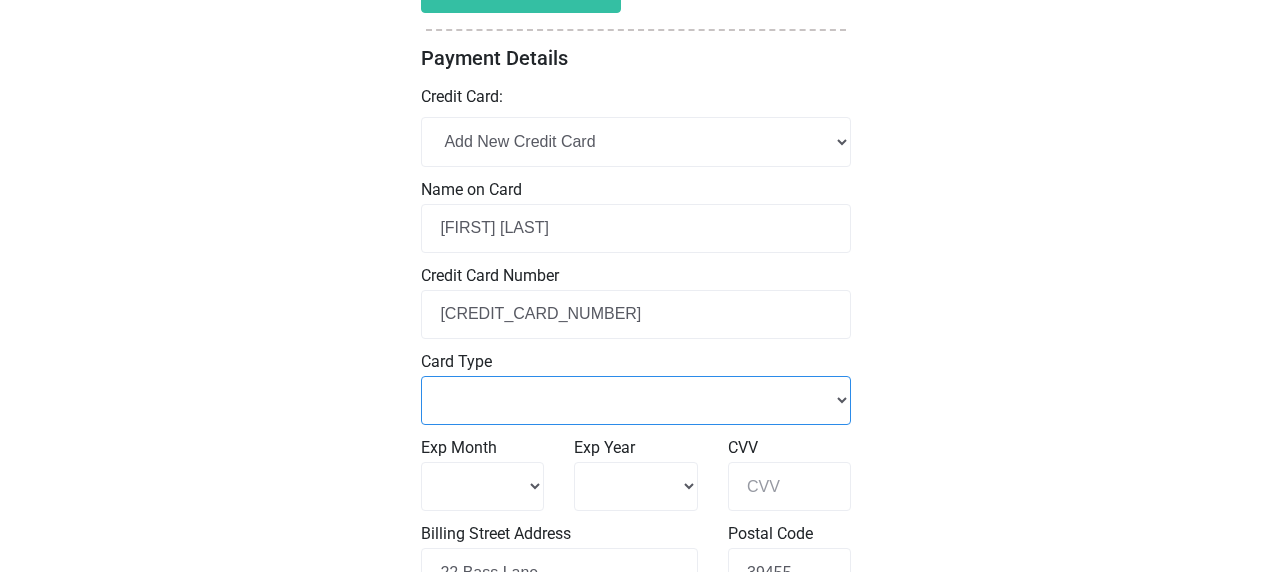 select on "Master Card" 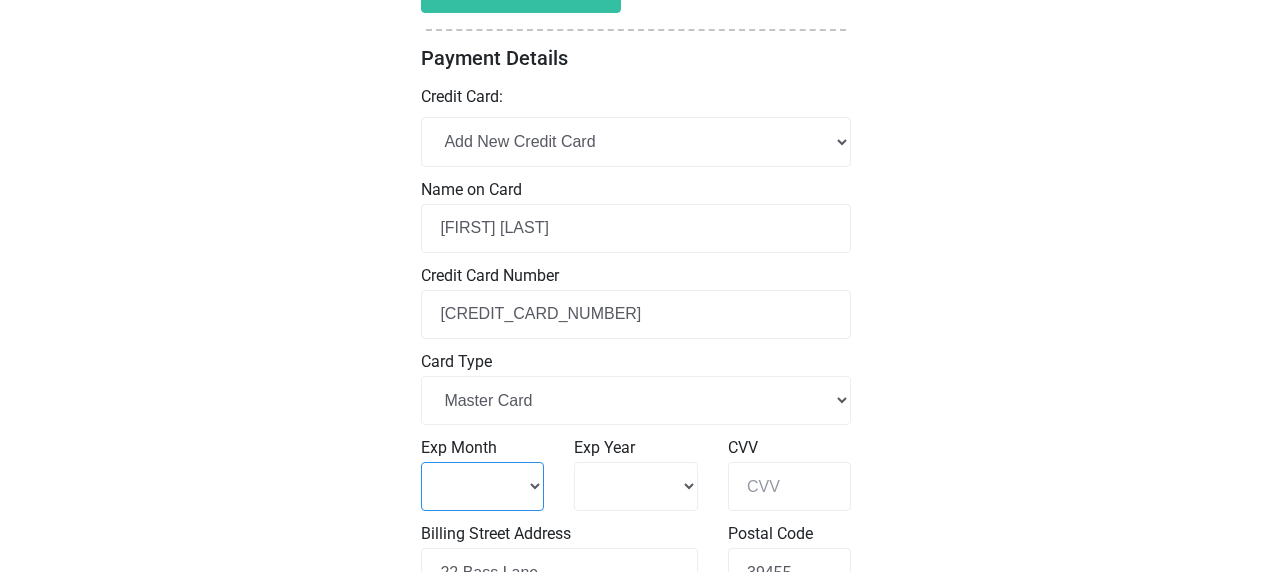 select on "11" 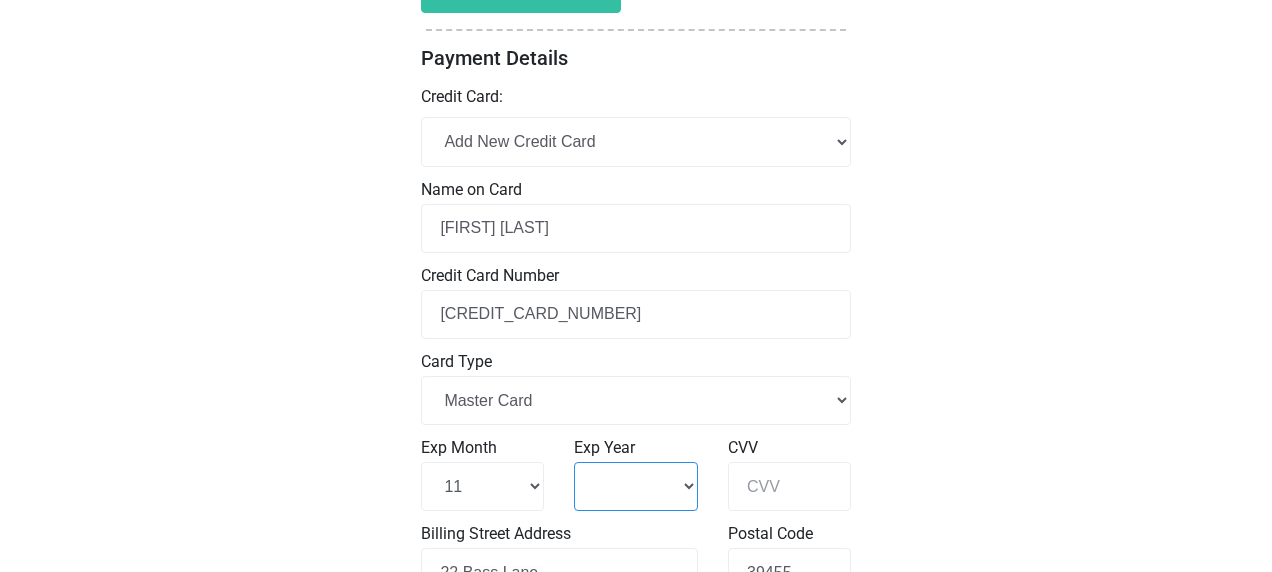 select on "2028" 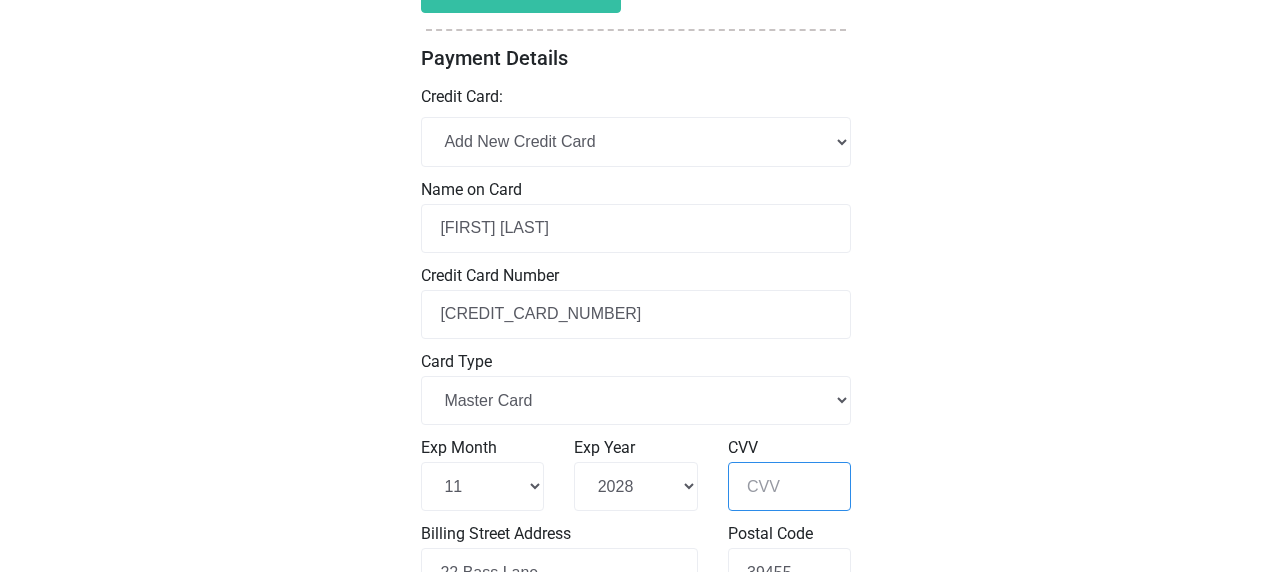 type on "406" 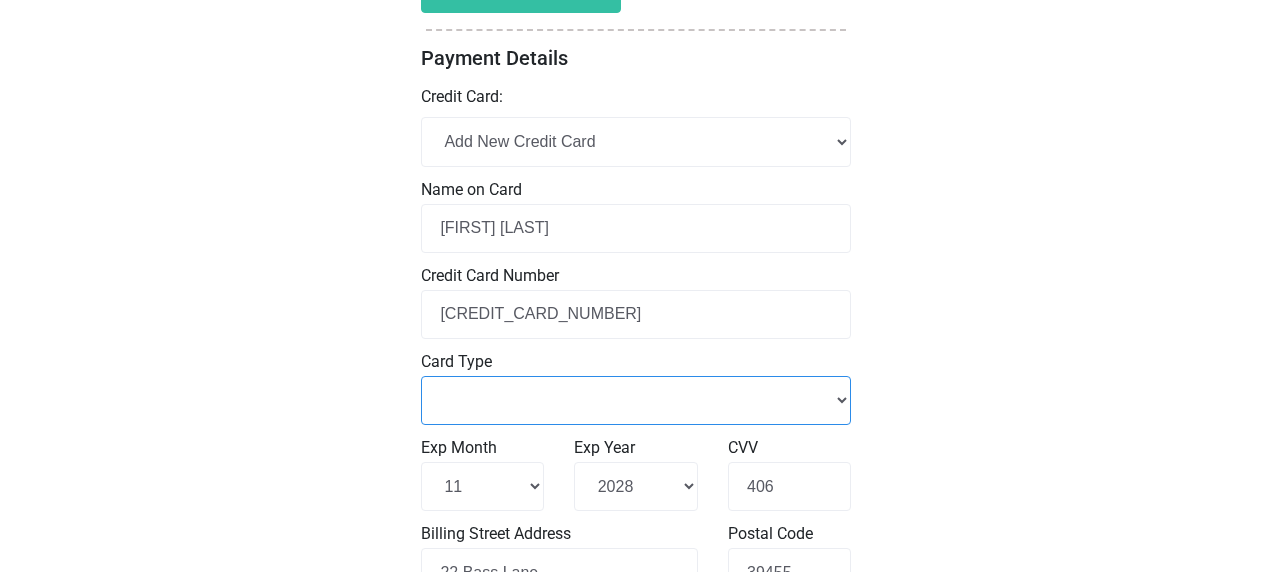 select on "Master Card" 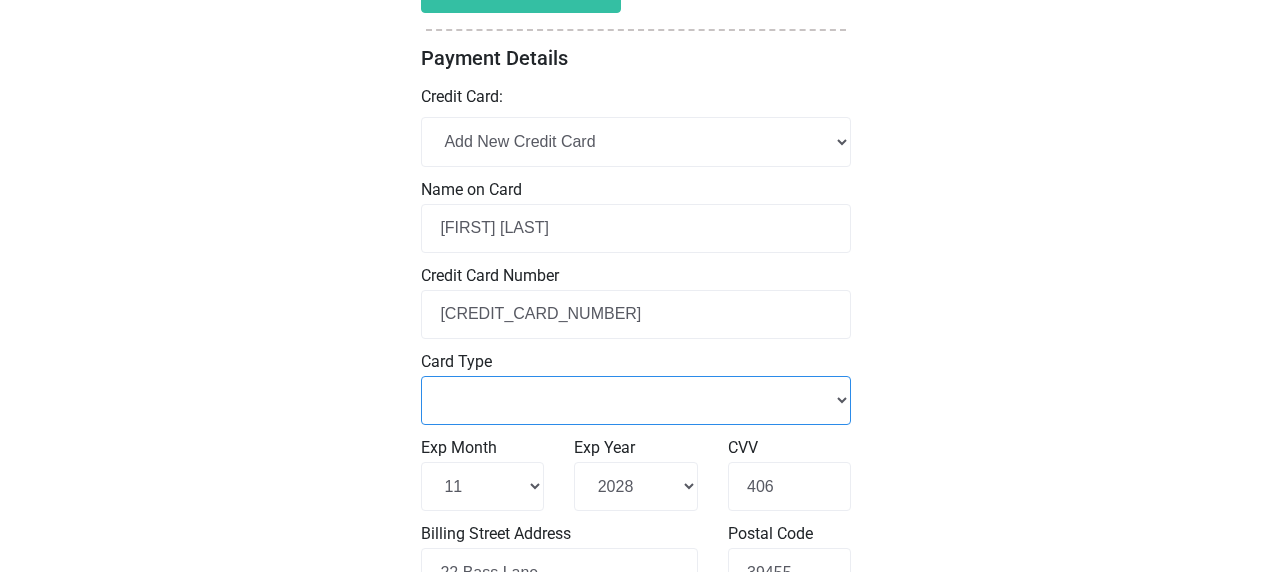 select on "Master Card" 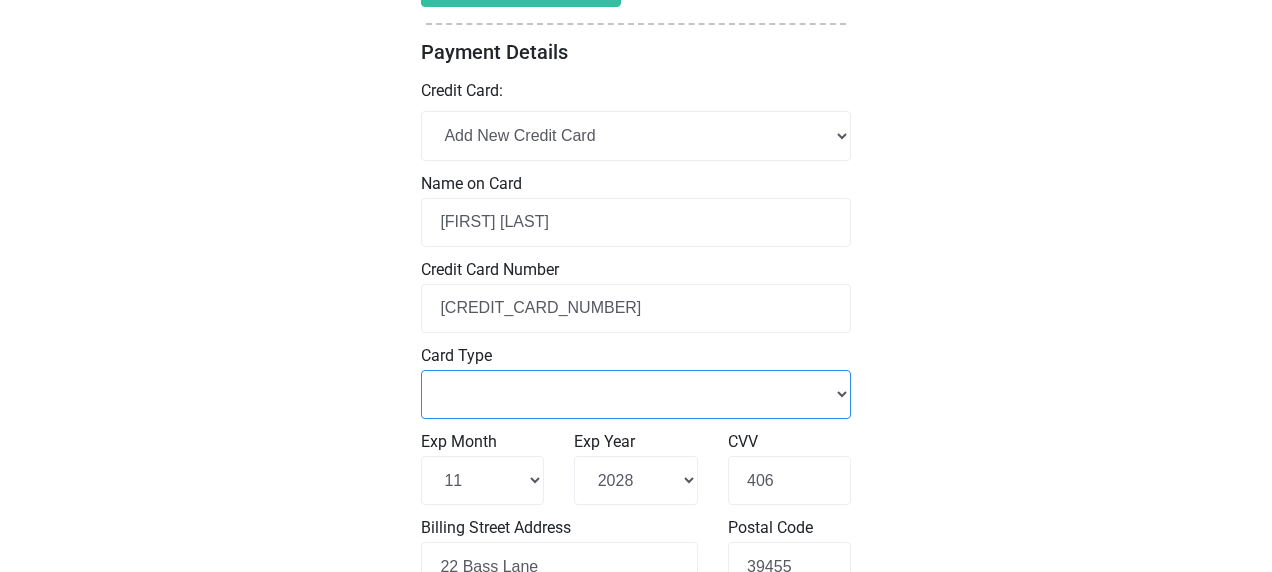 click on "Master Card
Visa
American Express
Discover" at bounding box center (636, 394) 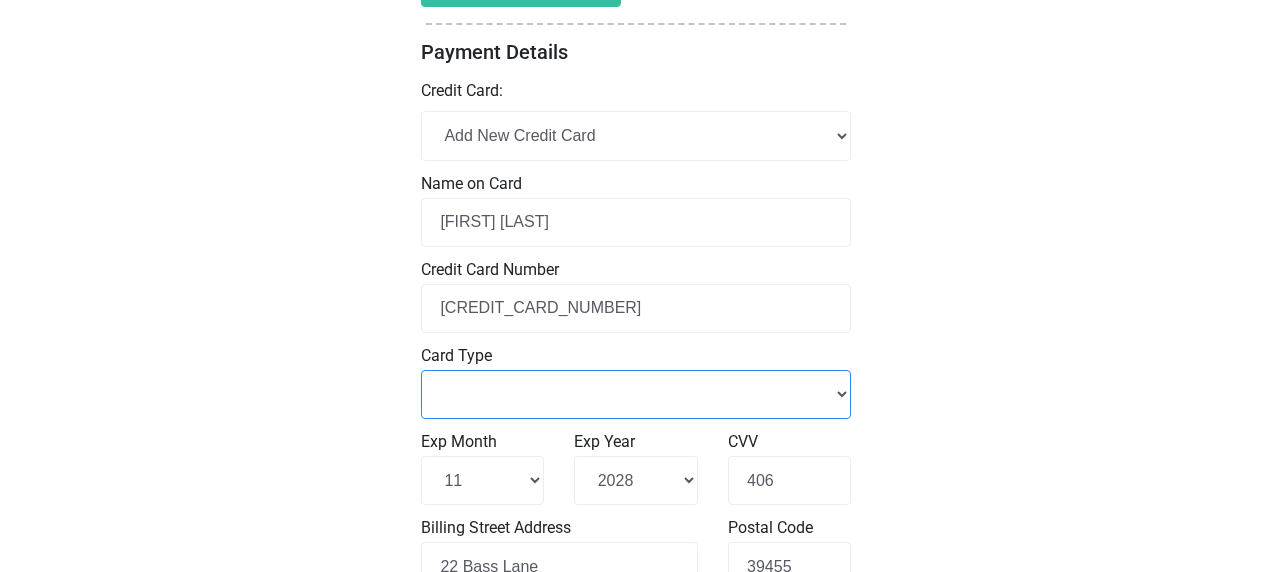 click on "Master Card
Visa
American Express
Discover" at bounding box center (636, 394) 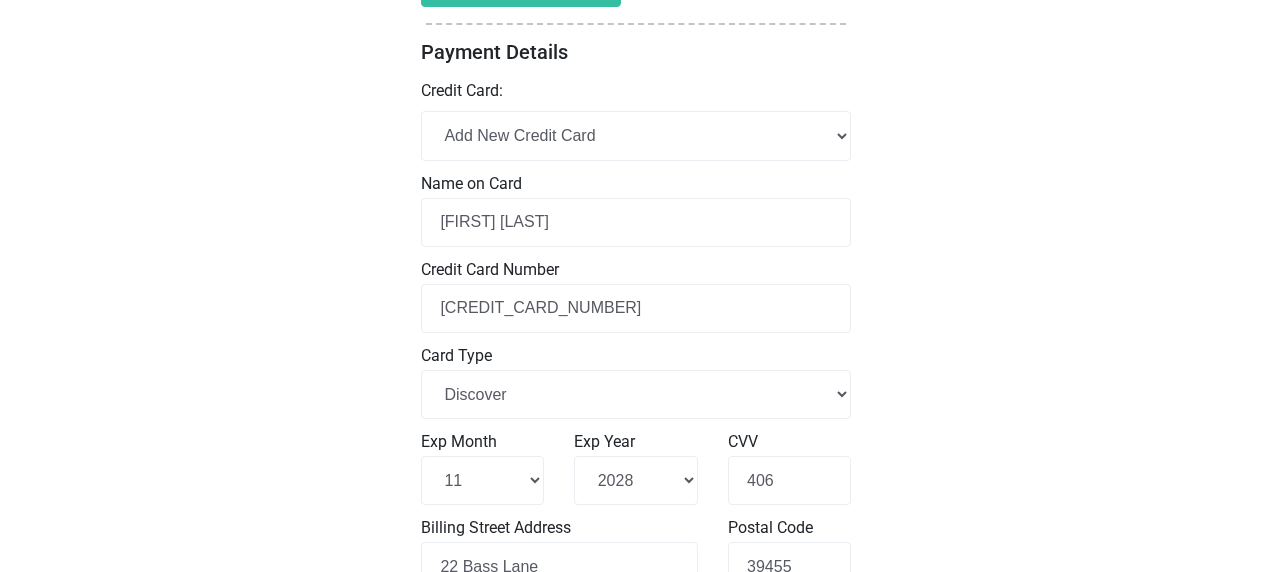 click on "Loading...
[LOCATION]
Live Large. Store Better." at bounding box center [636, 215] 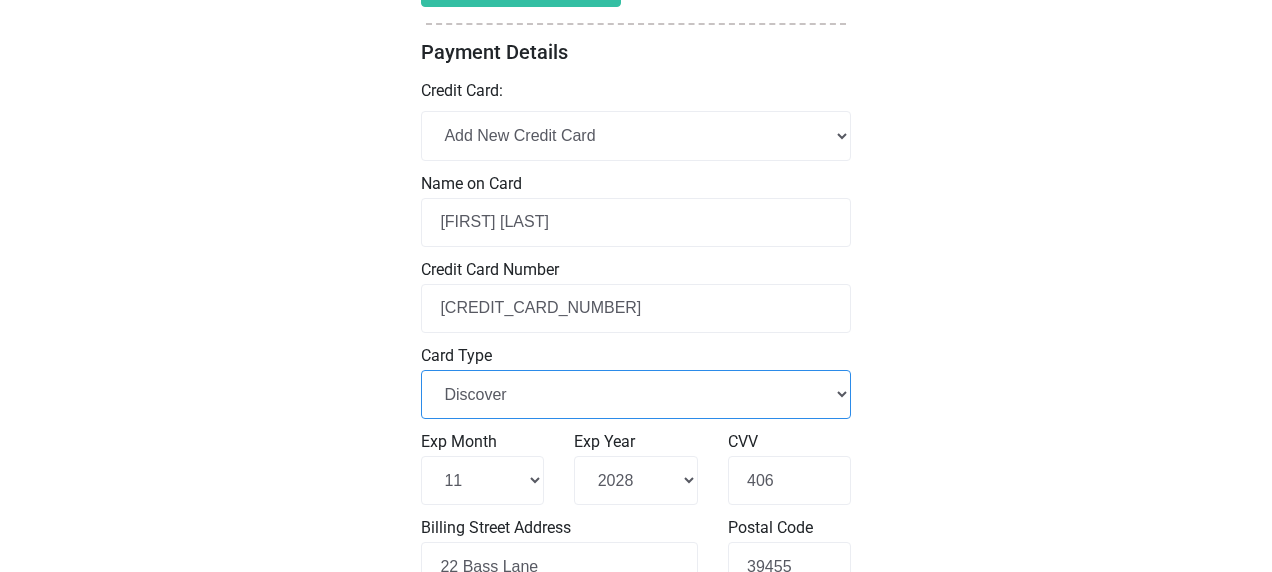 click on "Master Card
Visa
American Express
Discover" at bounding box center (636, 394) 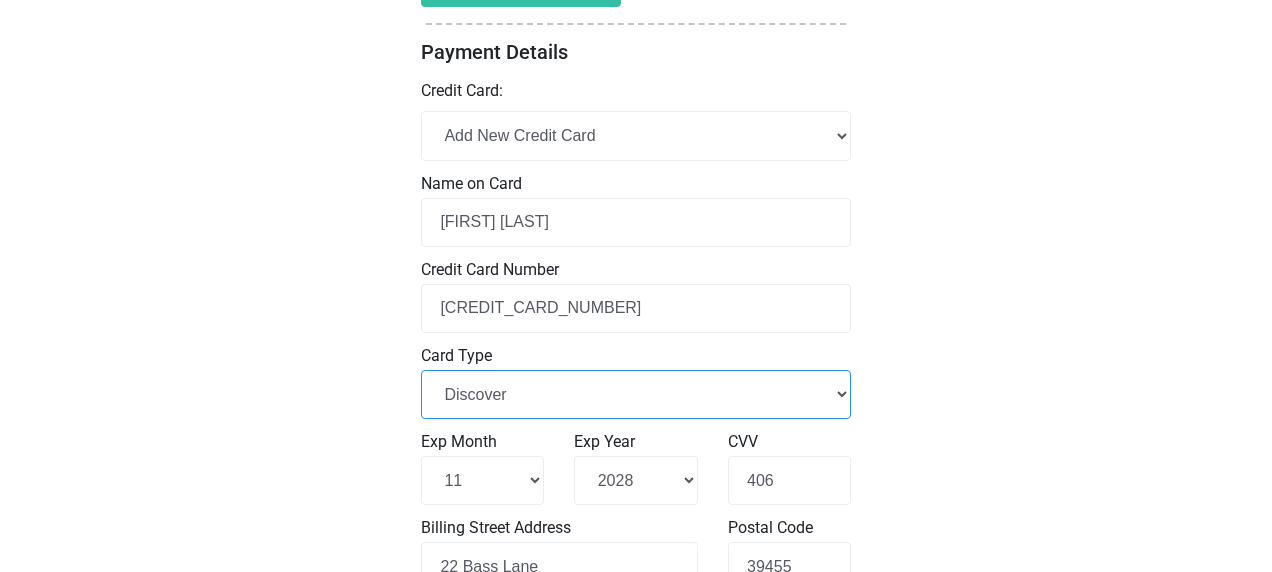 select on "Master Card" 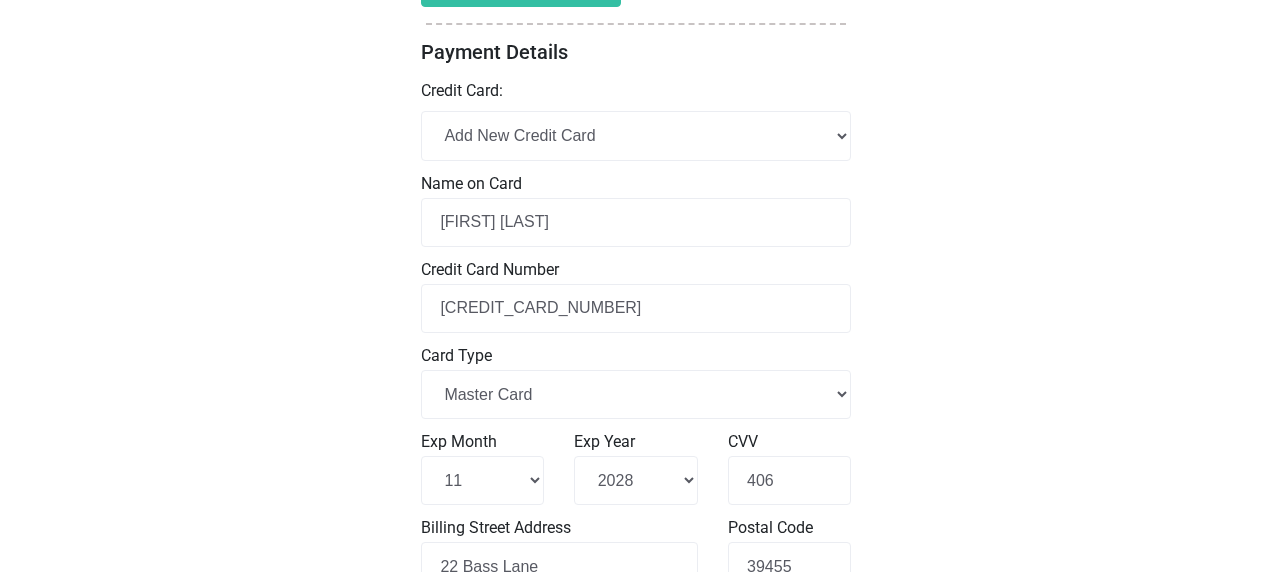 click on "Loading...
[LOCATION]
Live Large. Store Better." at bounding box center [636, 215] 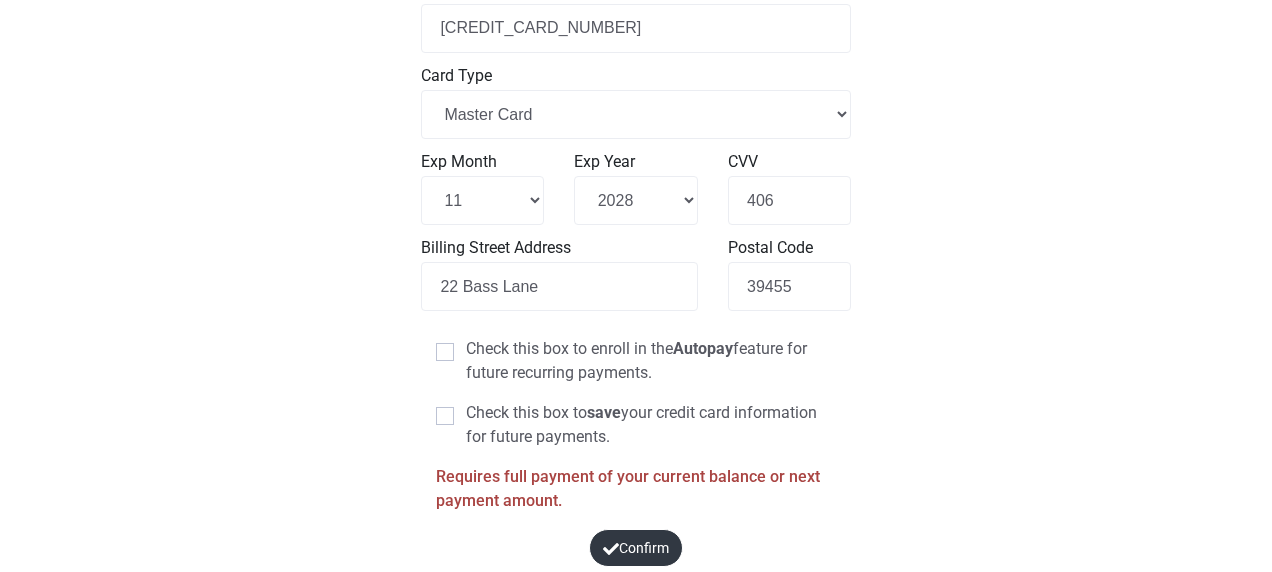 scroll, scrollTop: 766, scrollLeft: 0, axis: vertical 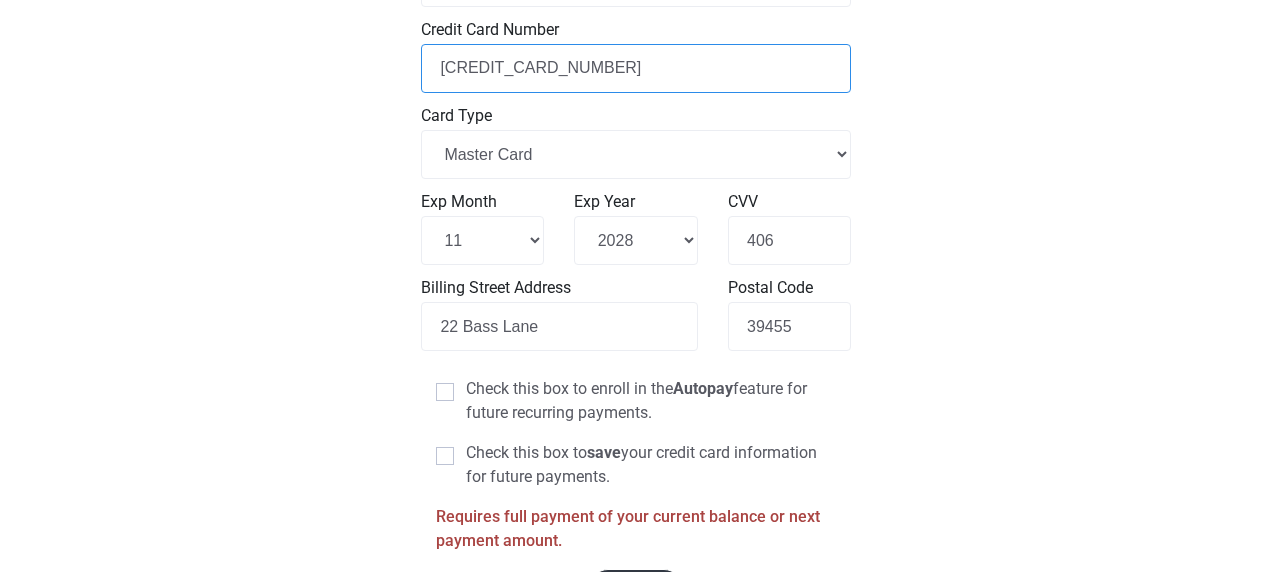 click on "[CREDIT_CARD_NUMBER]" at bounding box center [636, 68] 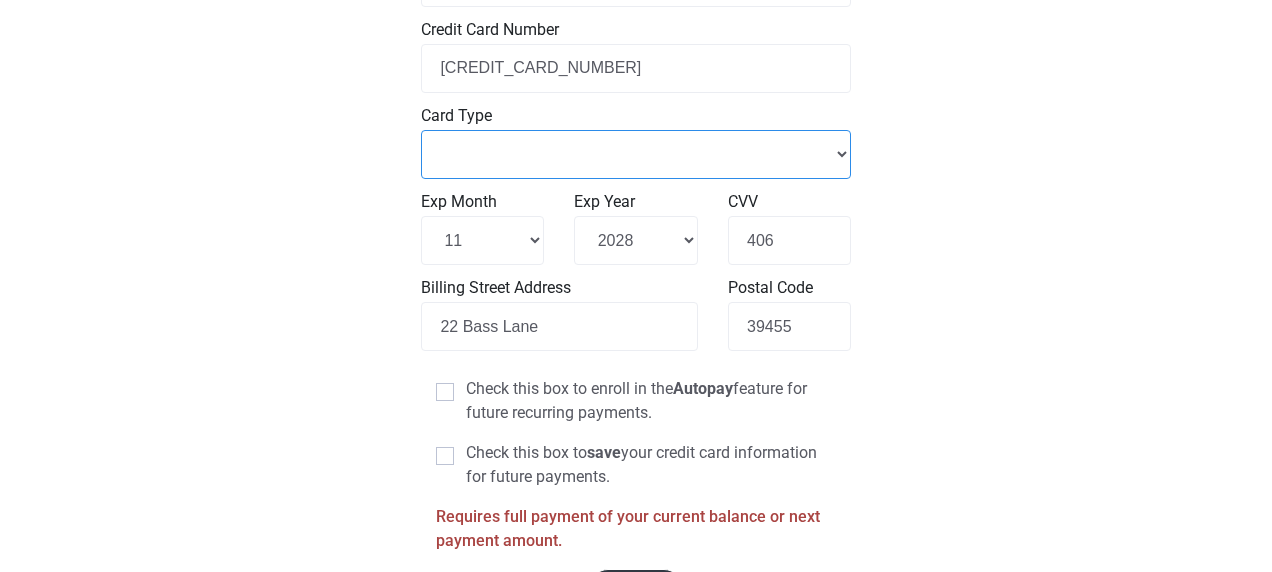 select on "Master Card" 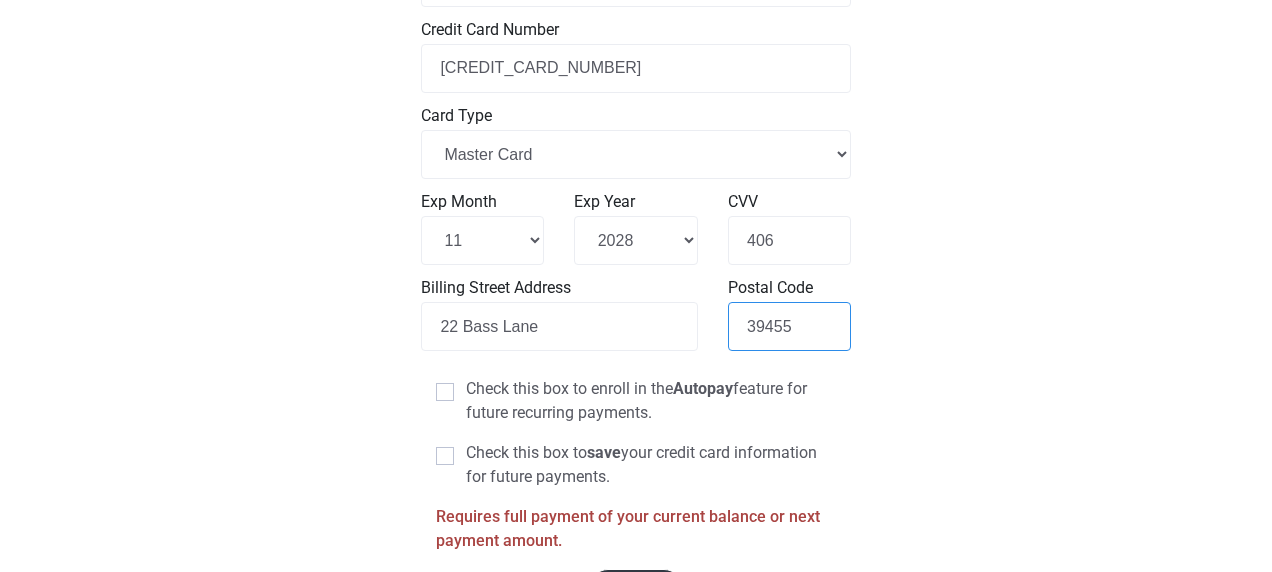 click on "39455" at bounding box center [789, 326] 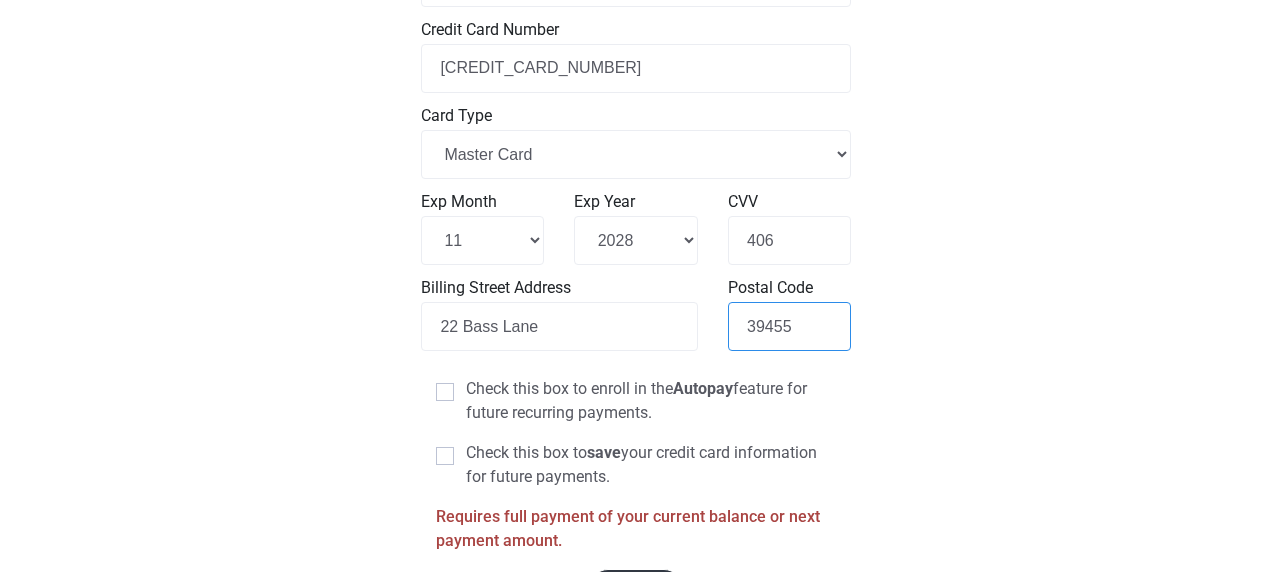 click on "39455" at bounding box center [789, 326] 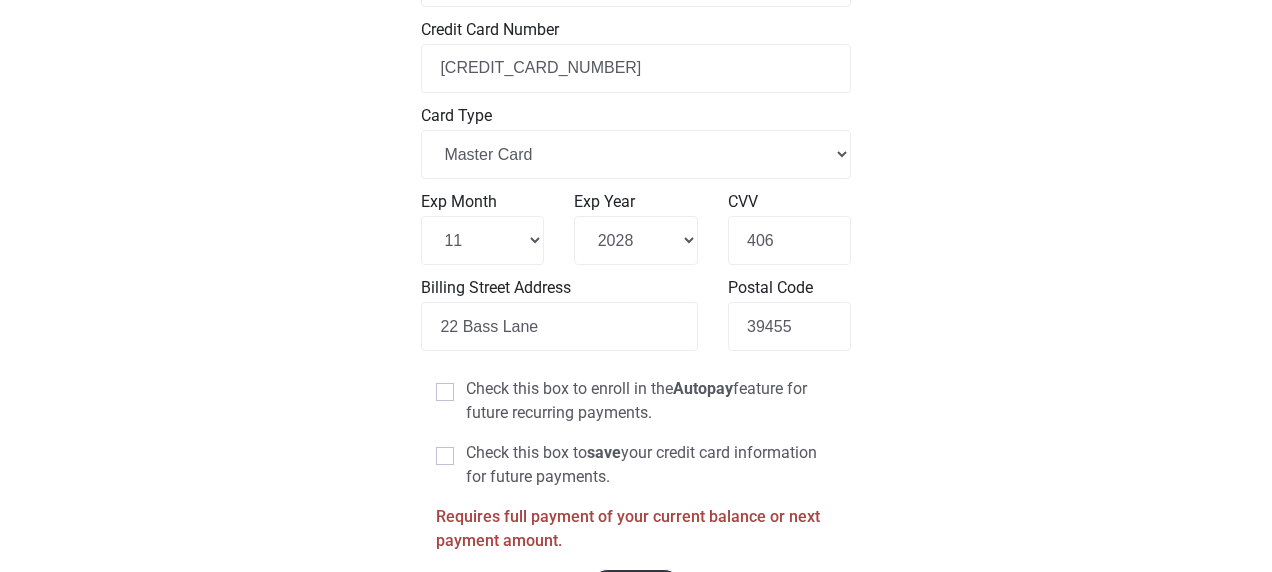 click on "Loading...
[LOCATION]
Live Large. Store Better." at bounding box center (636, -25) 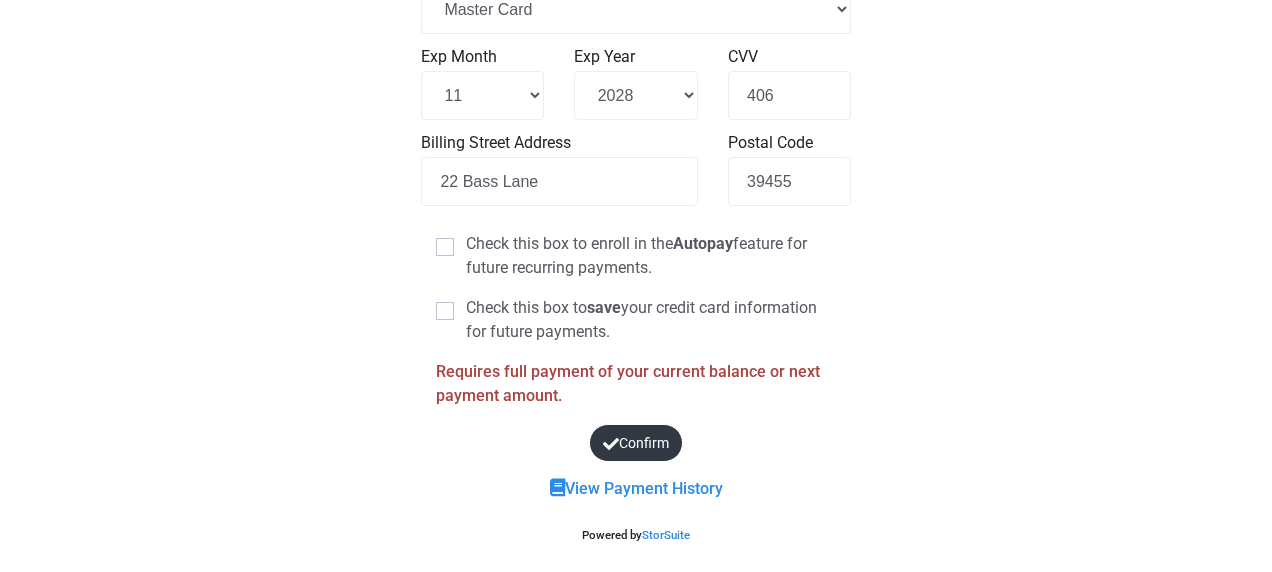 scroll, scrollTop: 1046, scrollLeft: 0, axis: vertical 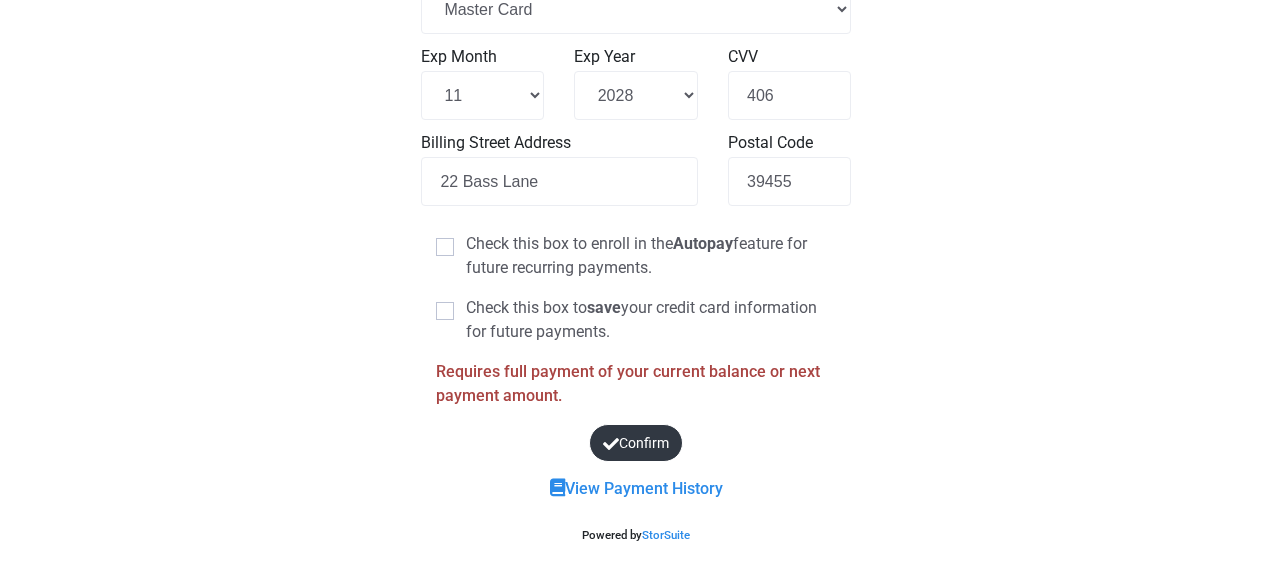 click at bounding box center [445, 311] 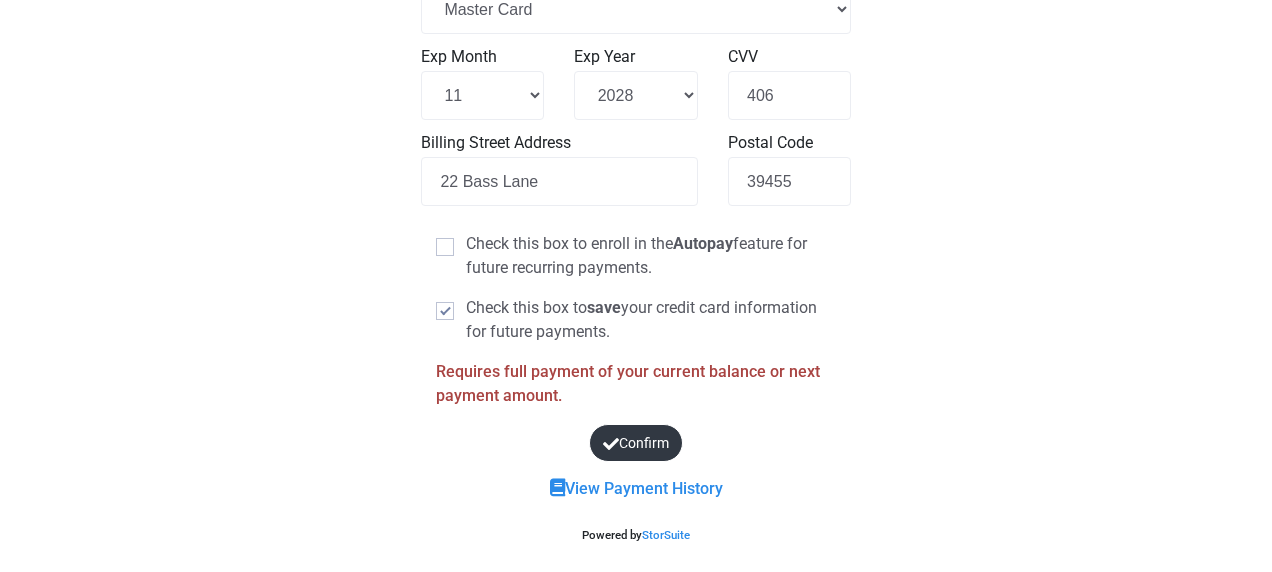 checkbox on "false" 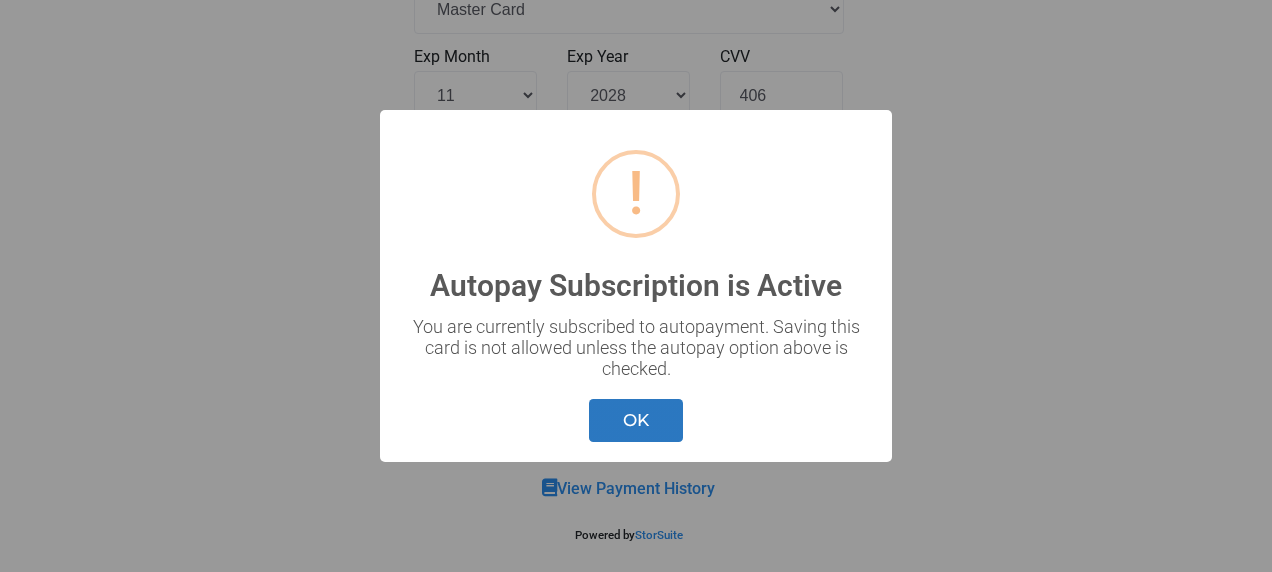 click on "OK" at bounding box center [636, 420] 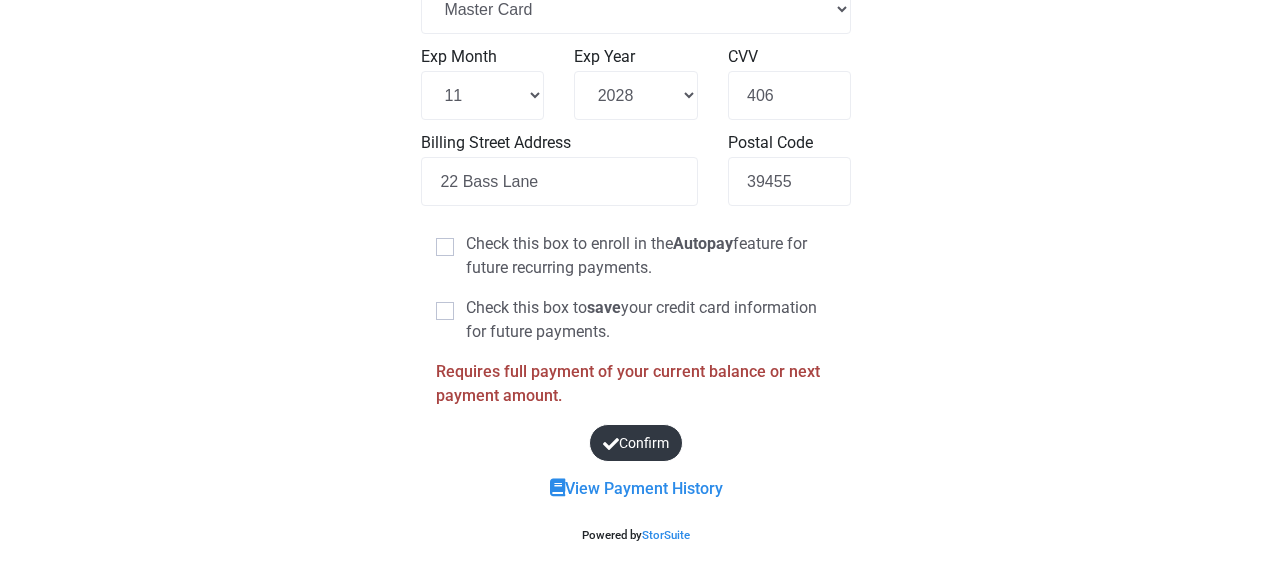 click at bounding box center [445, 247] 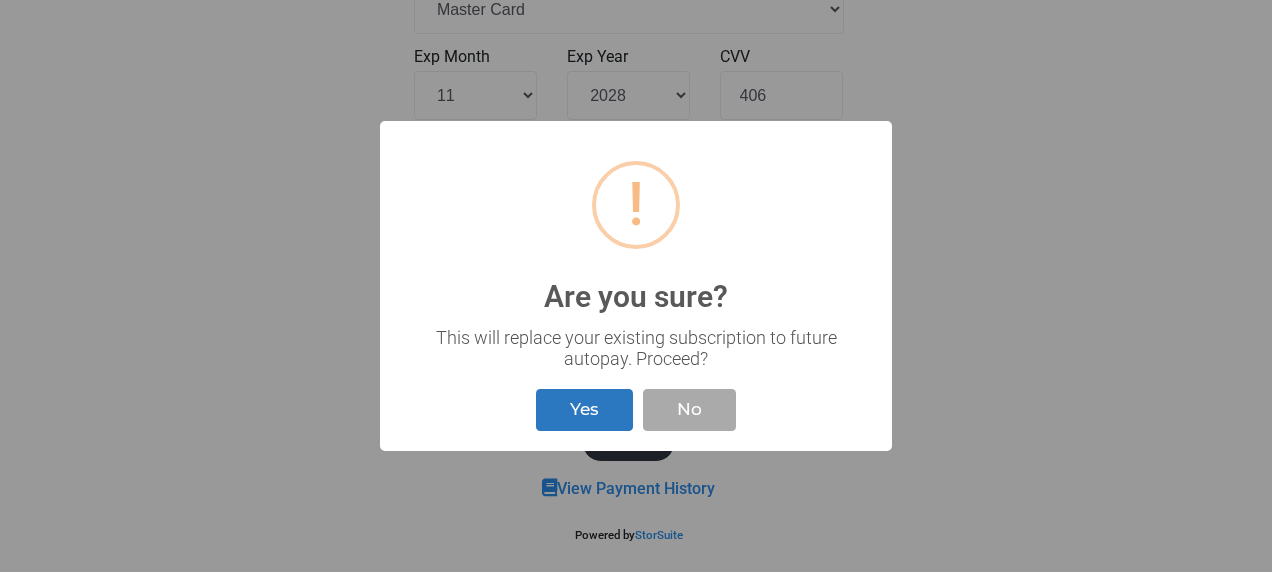 click on "Yes" at bounding box center [584, 410] 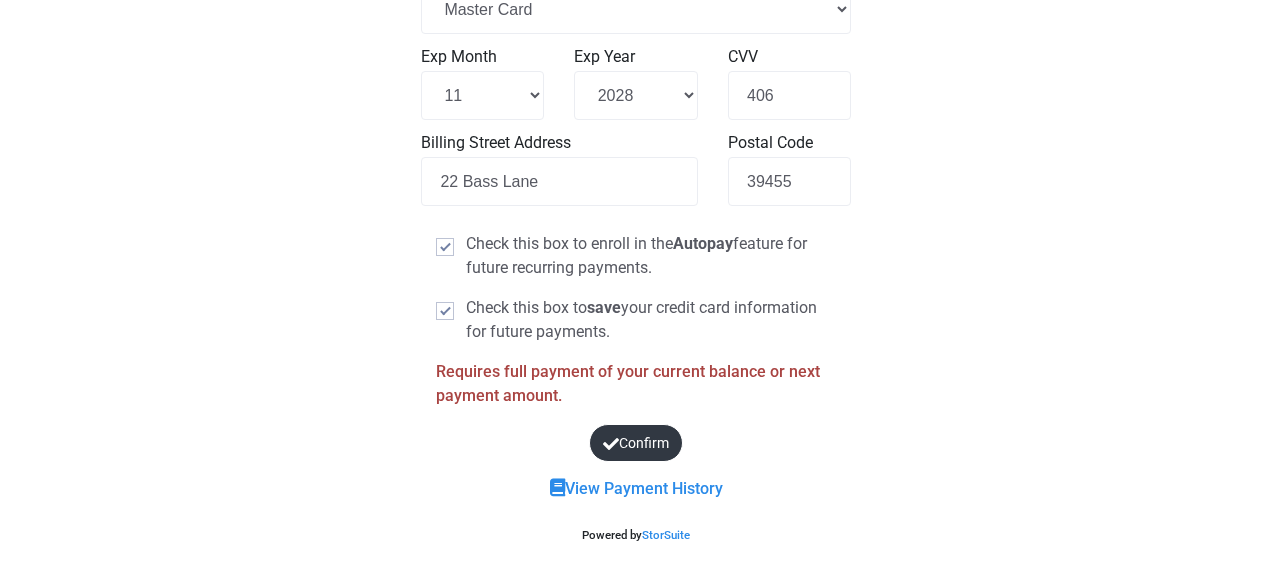 click on "Confirm" at bounding box center [636, 442] 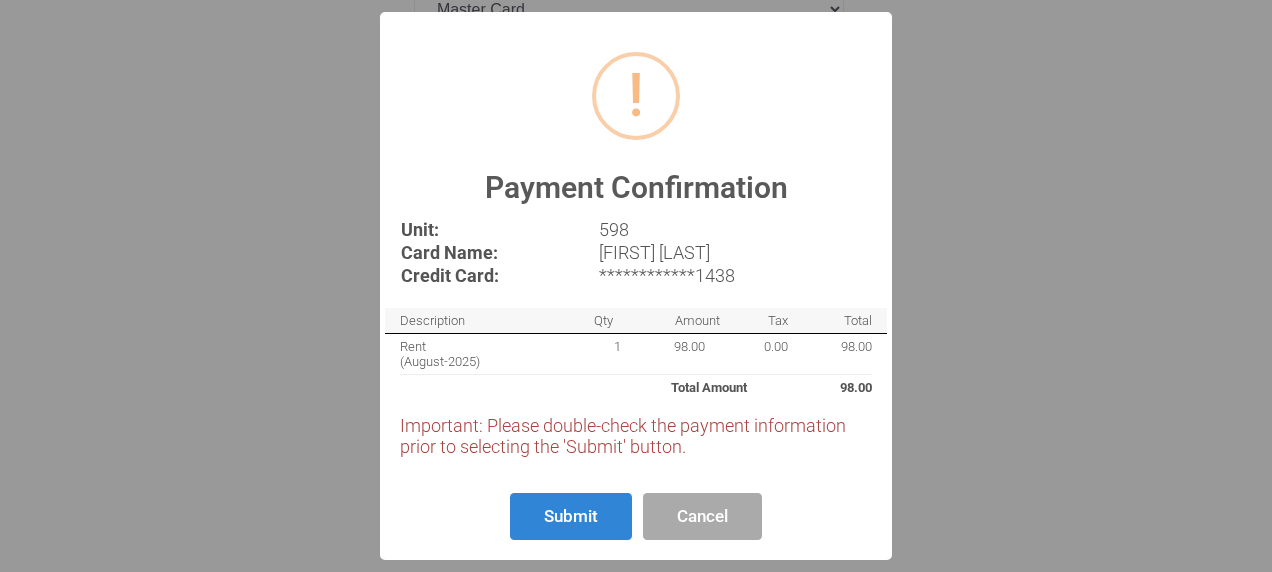 scroll, scrollTop: 130, scrollLeft: 0, axis: vertical 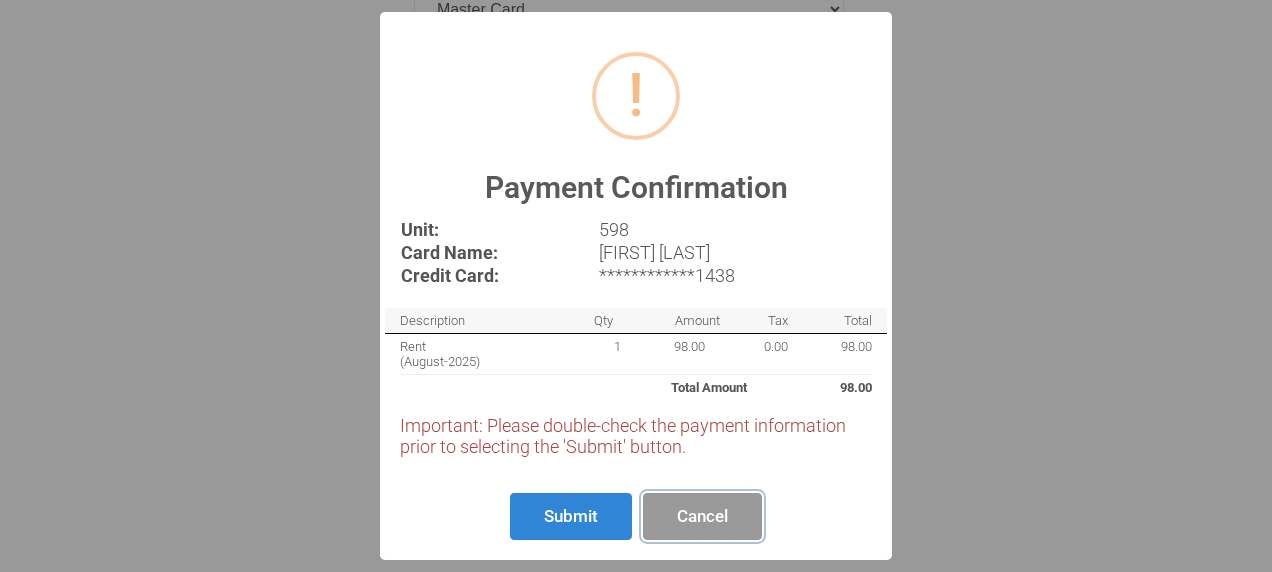 click on "Cancel" at bounding box center (702, 516) 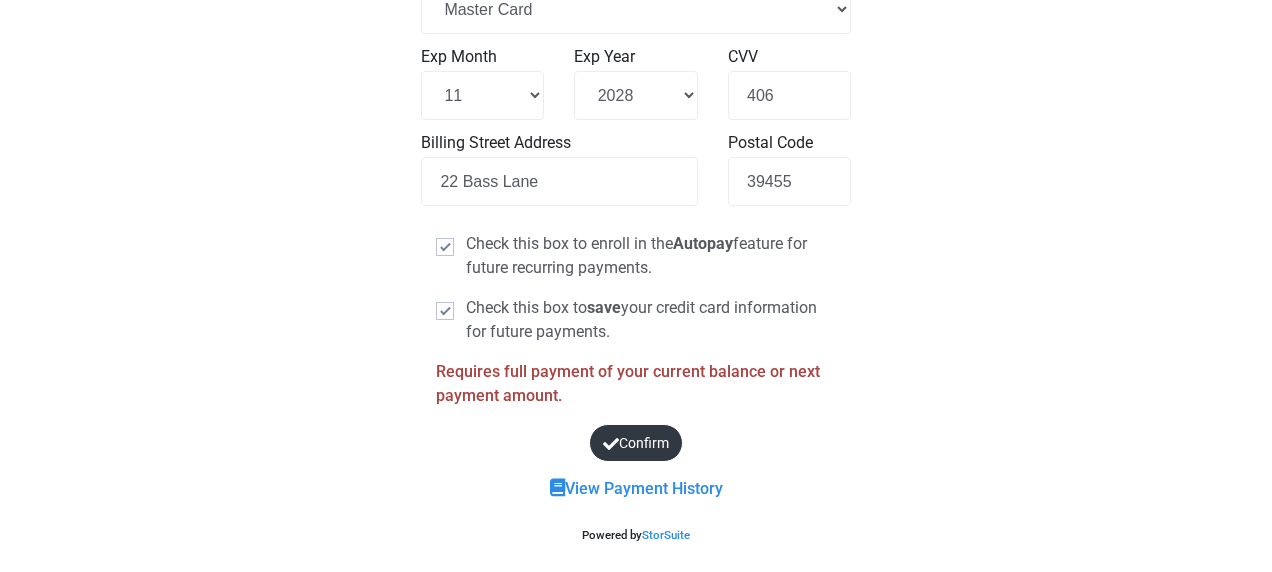 scroll, scrollTop: 1061, scrollLeft: 0, axis: vertical 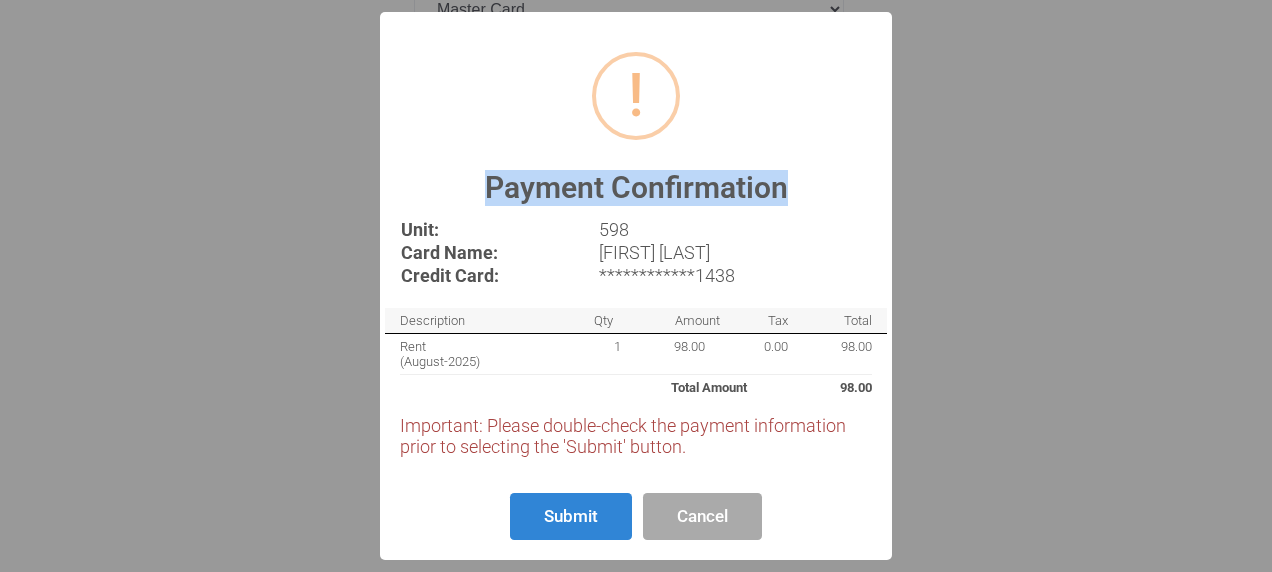 drag, startPoint x: 1142, startPoint y: 214, endPoint x: 1270, endPoint y: 172, distance: 134.71451 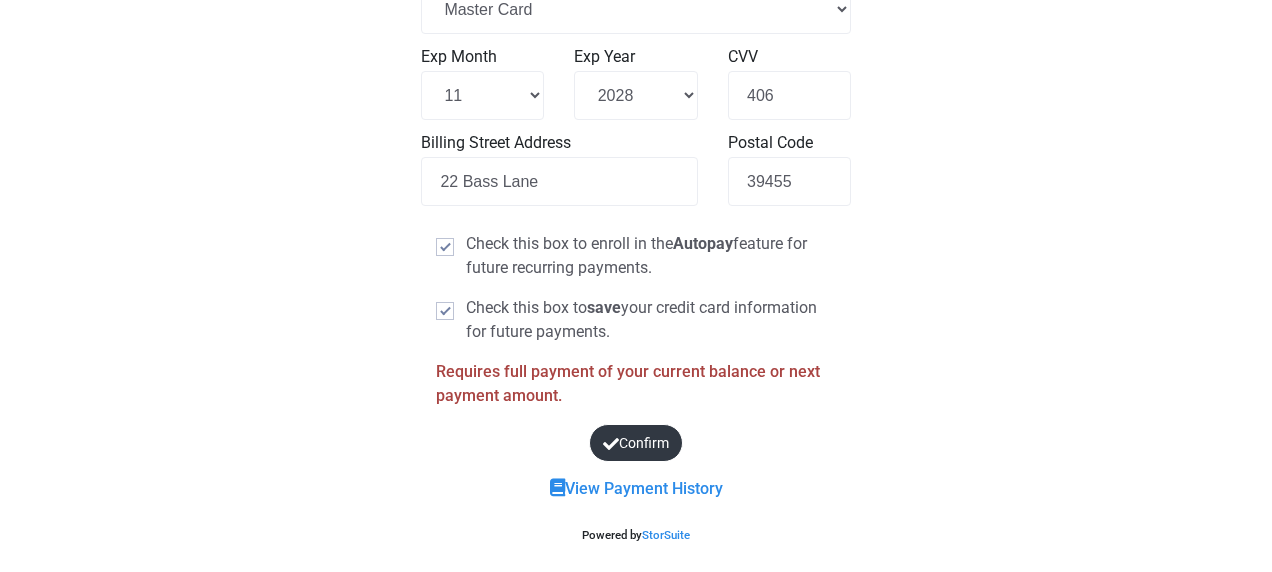 scroll, scrollTop: 1062, scrollLeft: 0, axis: vertical 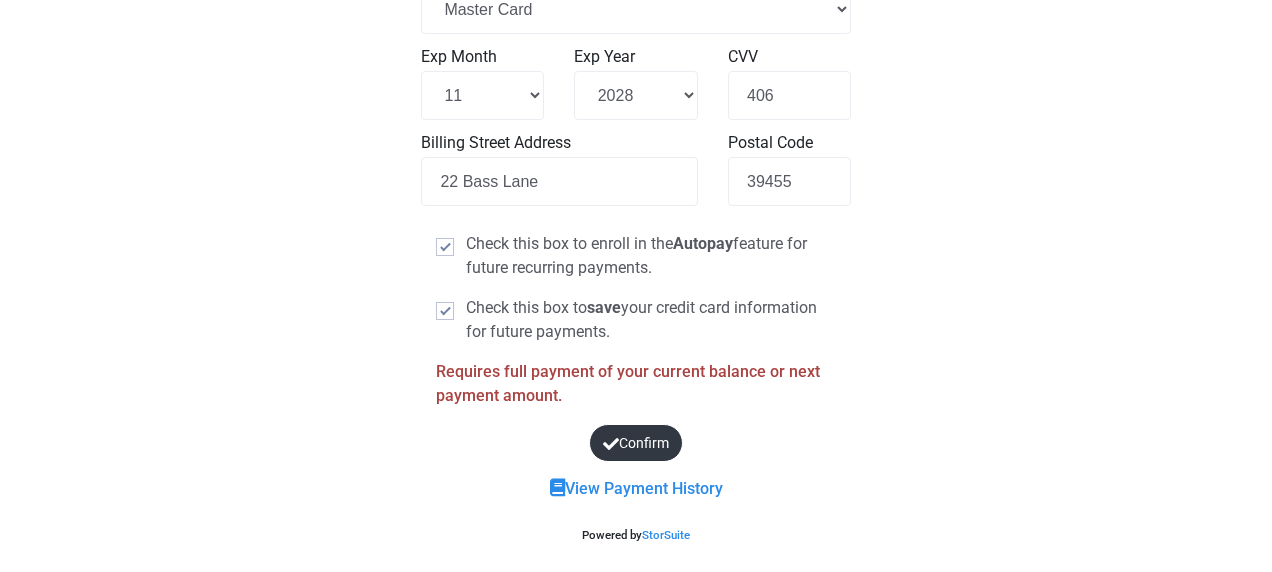 click on "Loading...
[LOCATION]
Live Large. Store Better." at bounding box center [636, -170] 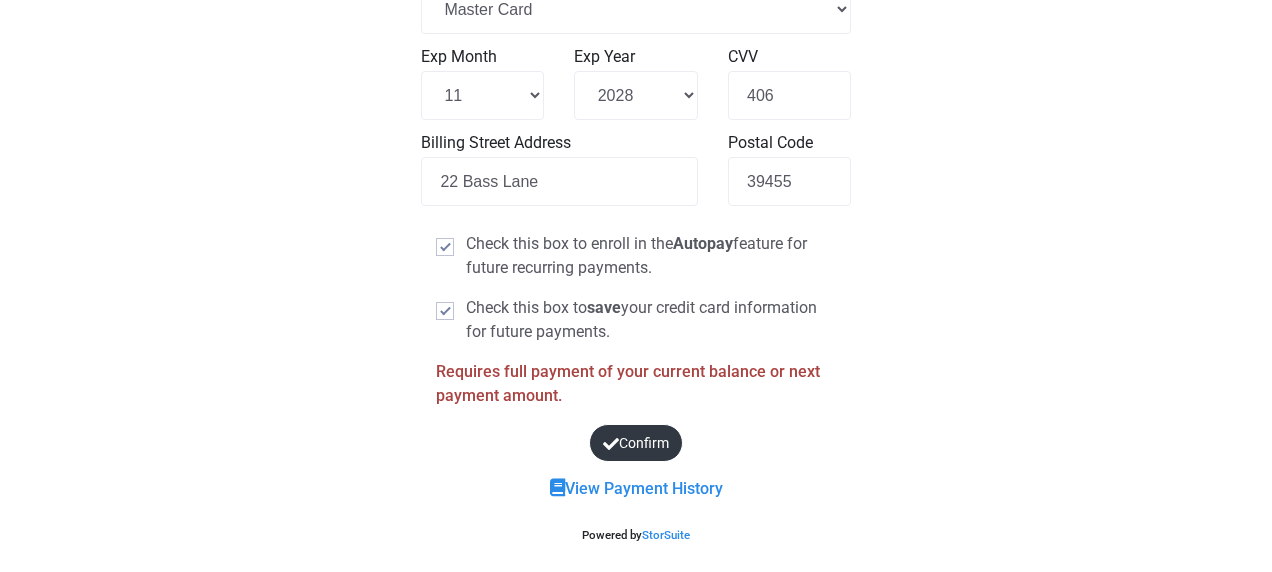 scroll, scrollTop: 1178, scrollLeft: 0, axis: vertical 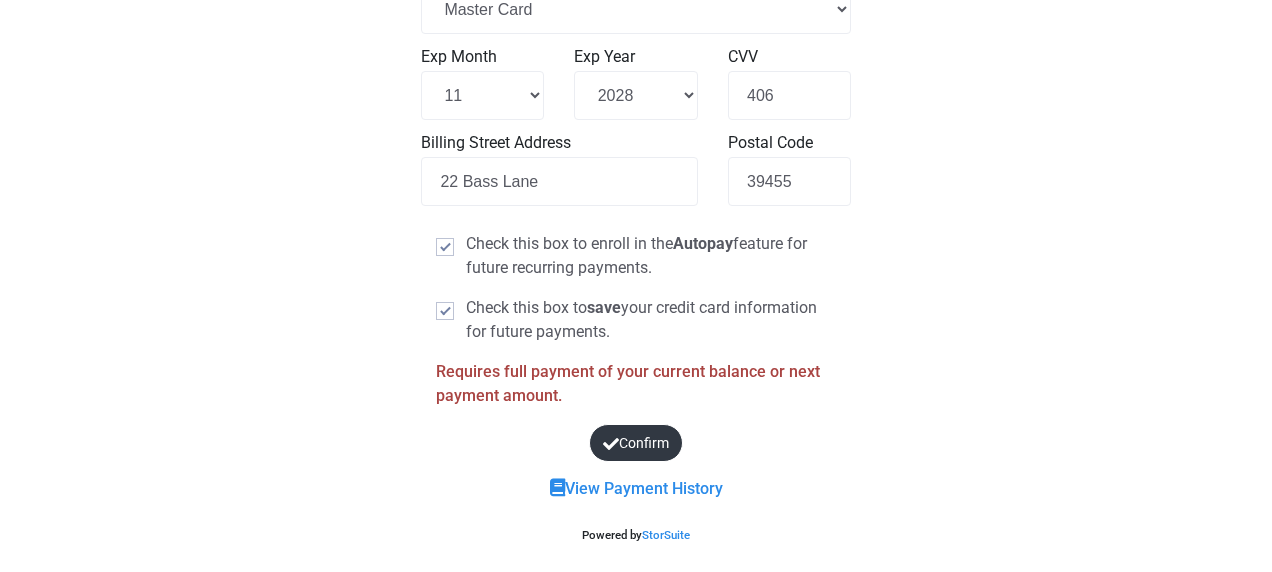 click at bounding box center [445, 311] 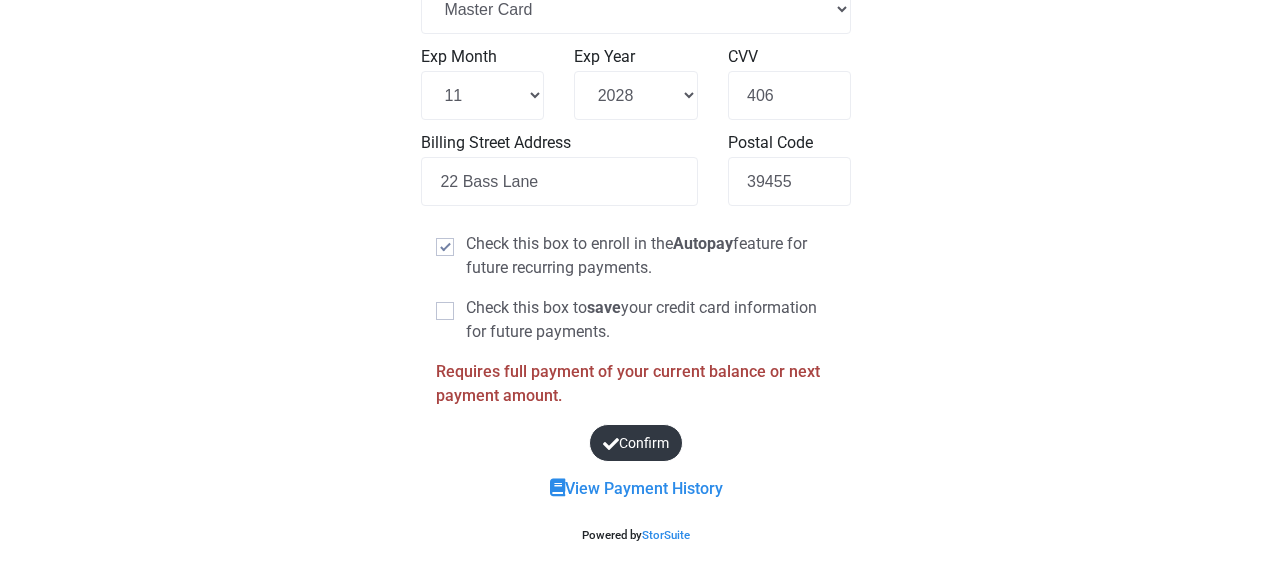 checkbox on "true" 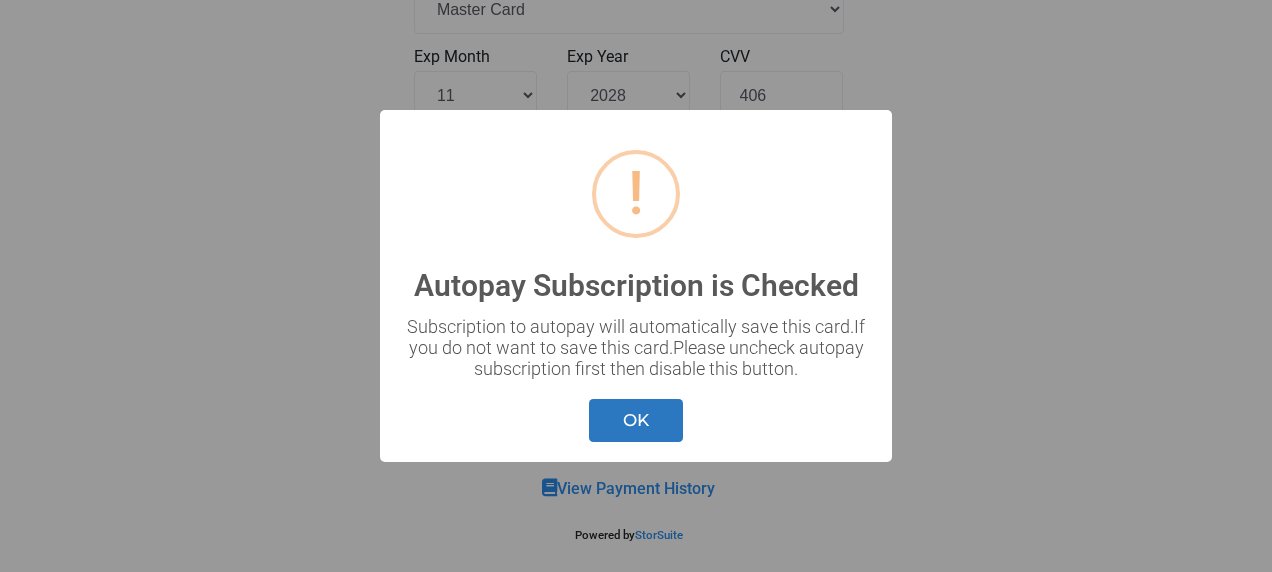 click on "OK" at bounding box center (636, 420) 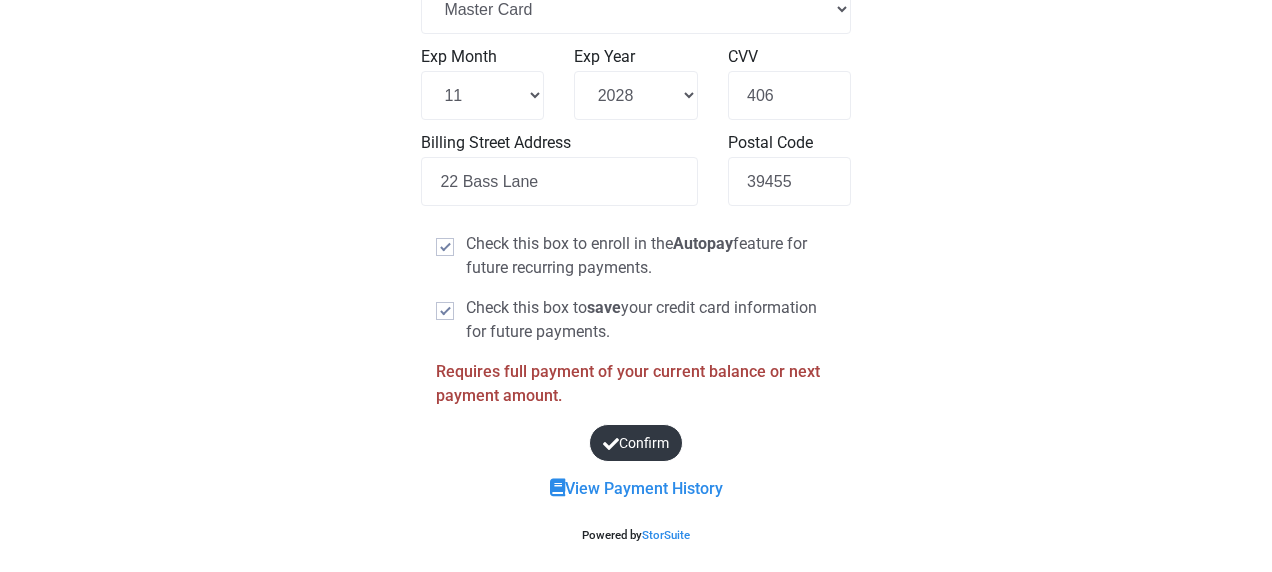 click at bounding box center [445, 247] 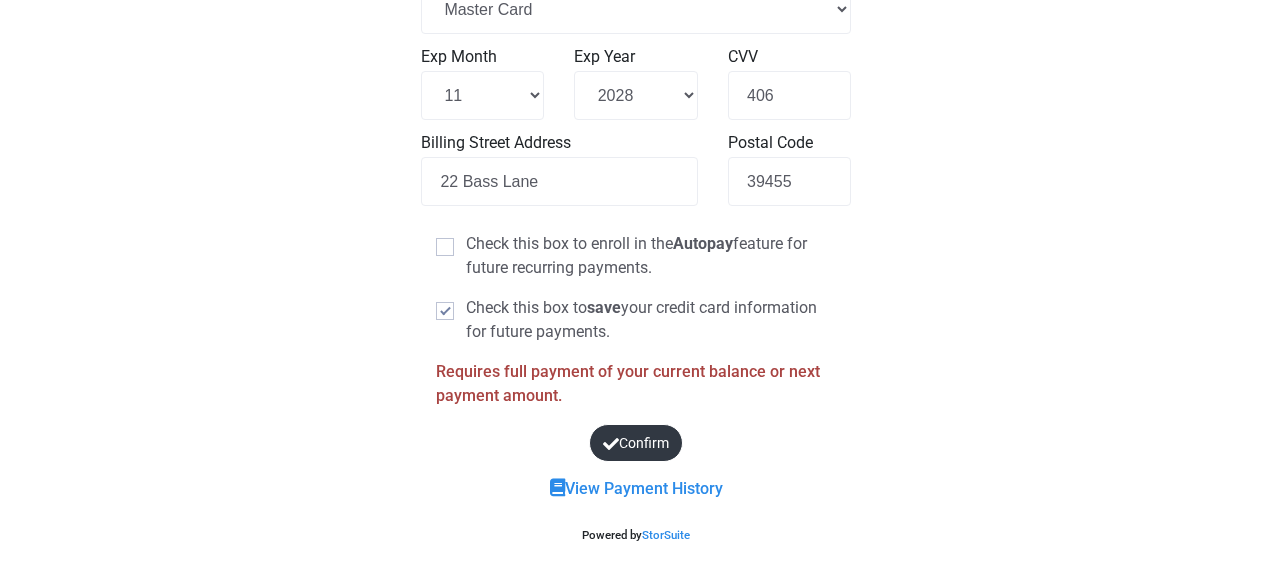 click on "Confirm" at bounding box center [636, 442] 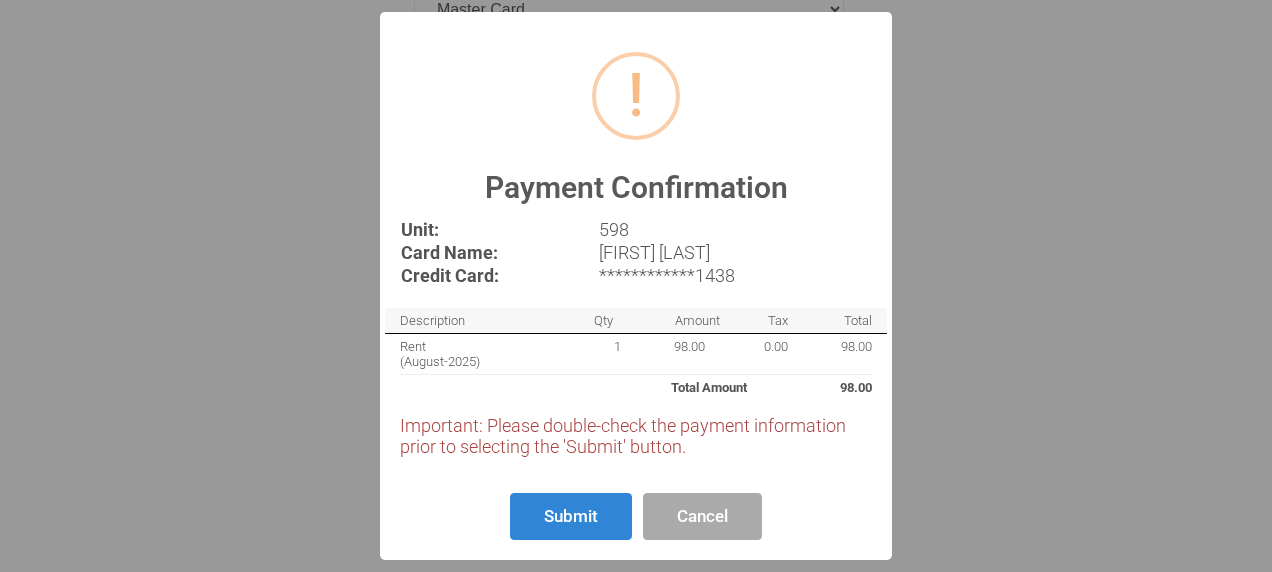 scroll, scrollTop: 130, scrollLeft: 0, axis: vertical 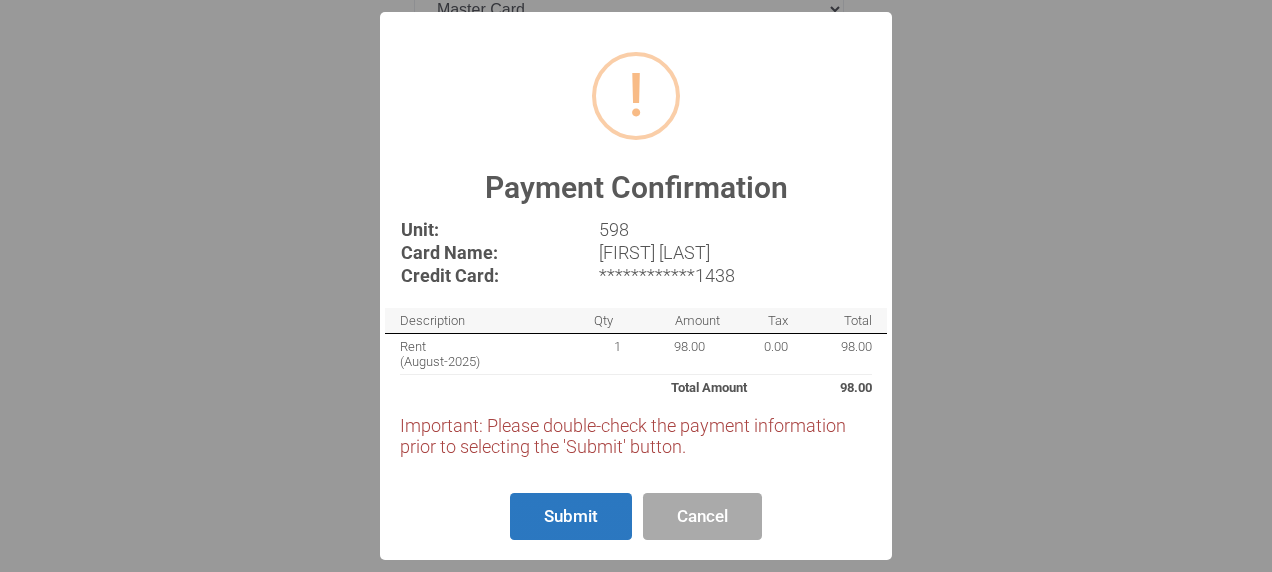 click on "Submit" at bounding box center [571, 516] 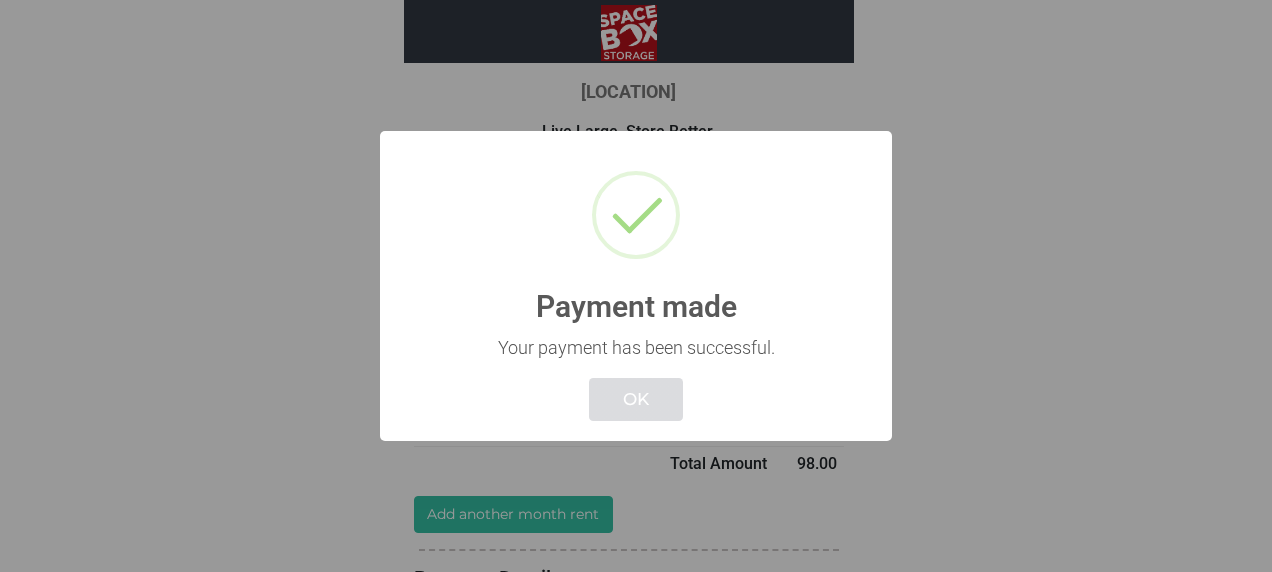 click on "OK" at bounding box center [636, 399] 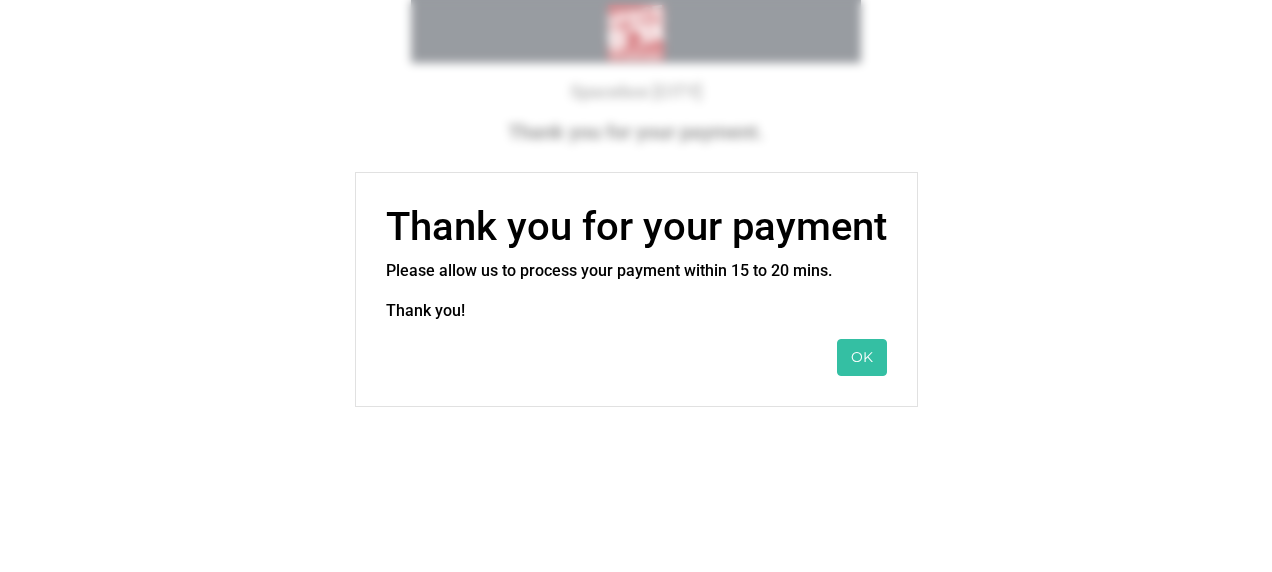 scroll, scrollTop: 0, scrollLeft: 0, axis: both 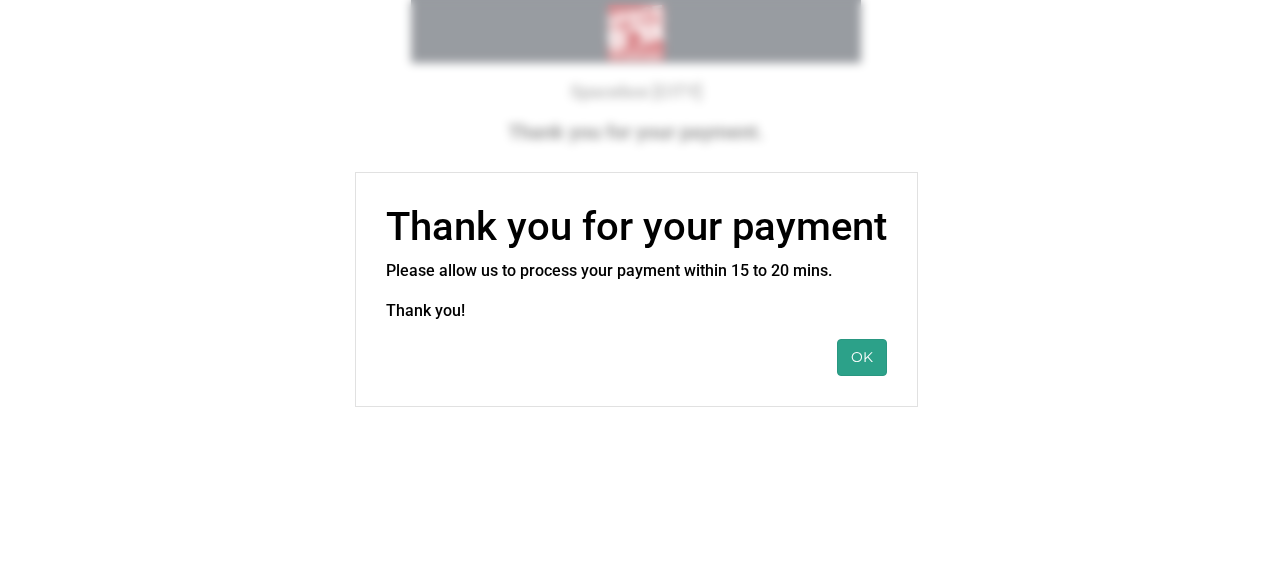 click on "OK" at bounding box center [862, 357] 